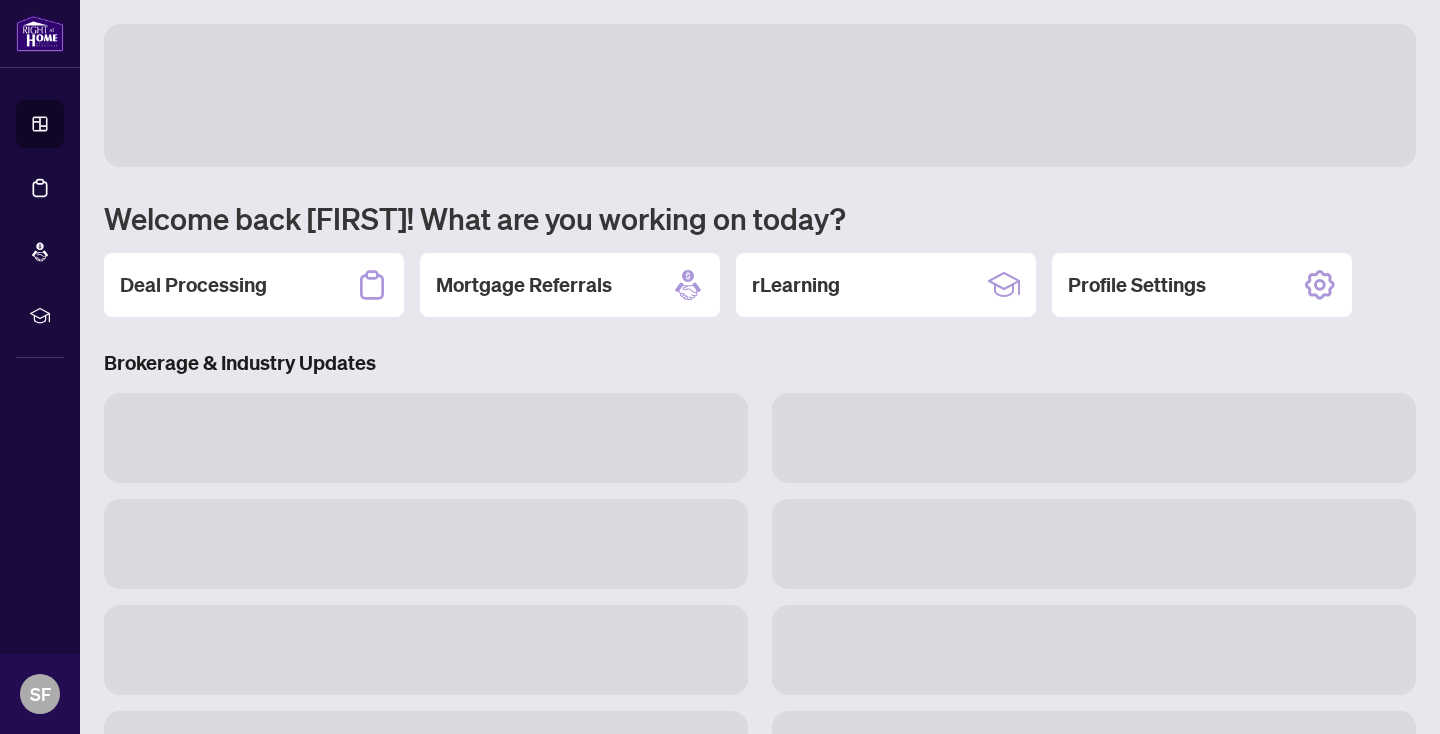 scroll, scrollTop: 0, scrollLeft: 0, axis: both 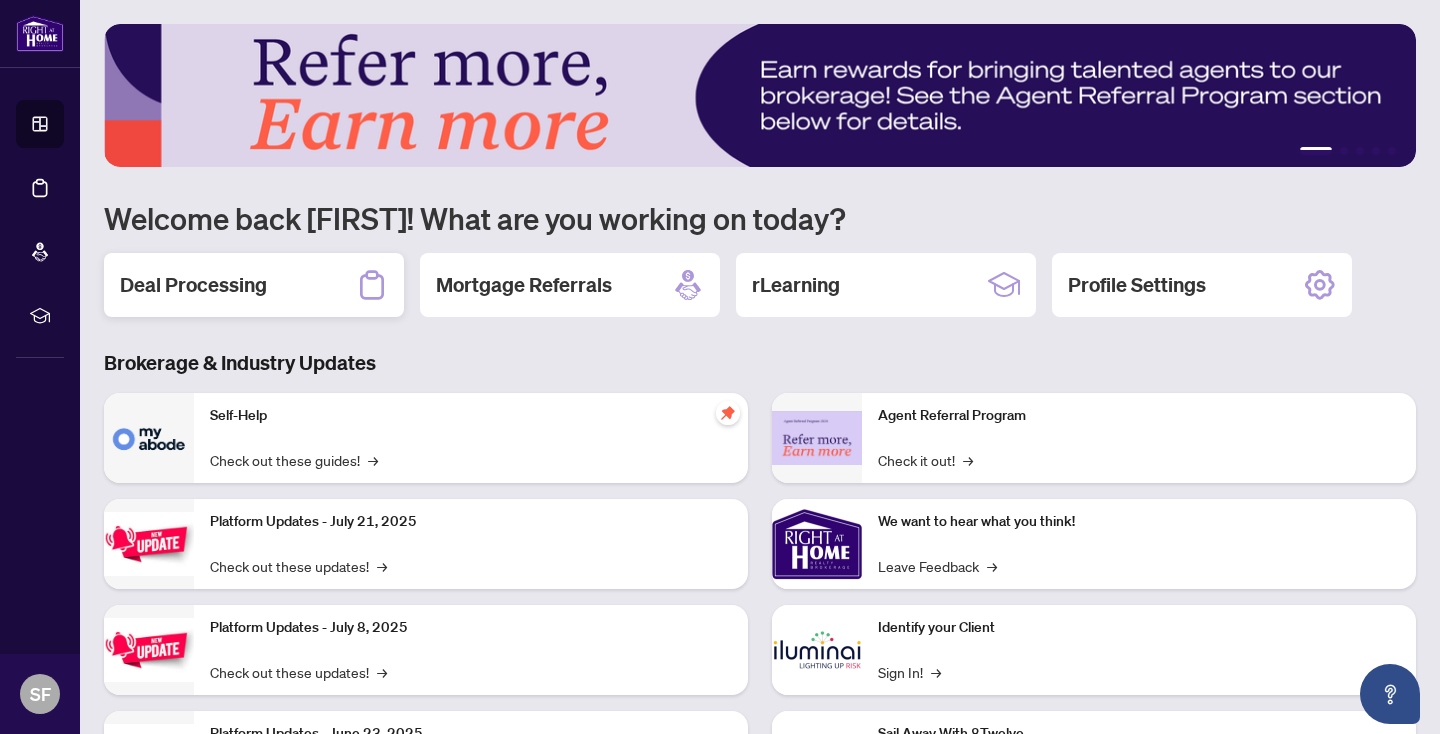 click on "Deal Processing" at bounding box center [193, 285] 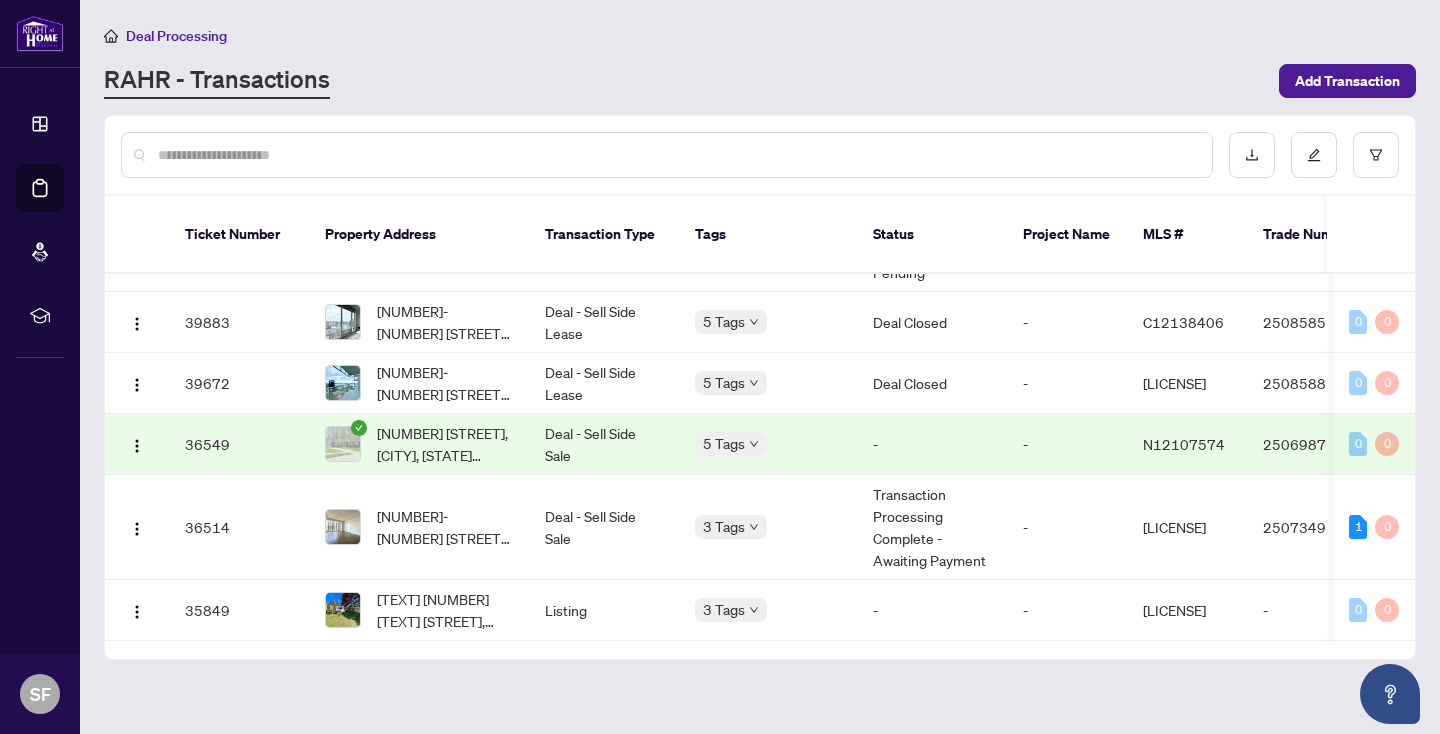 scroll, scrollTop: 274, scrollLeft: 0, axis: vertical 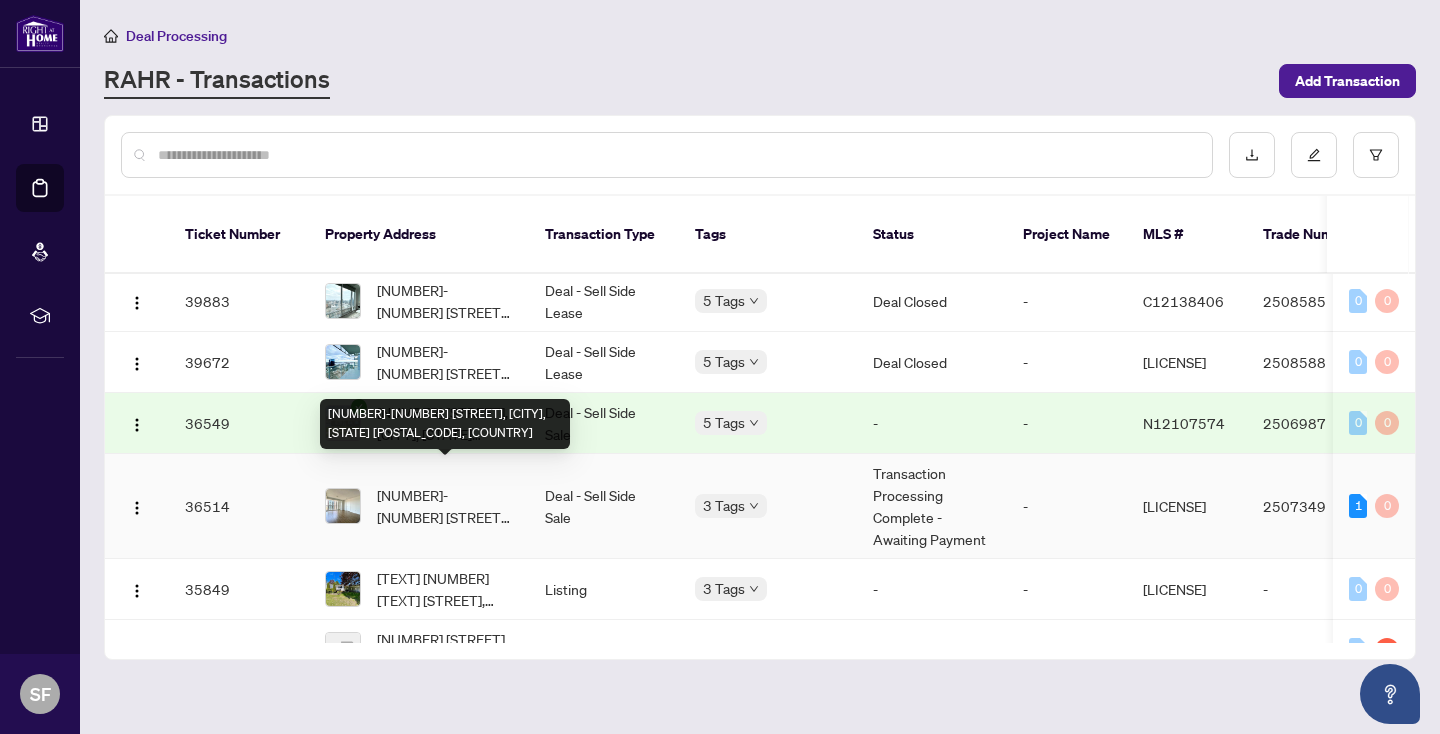 click on "[NUMBER]-[NUMBER] [STREET], [CITY], [STATE] [POSTAL_CODE], [COUNTRY]" at bounding box center (445, 506) 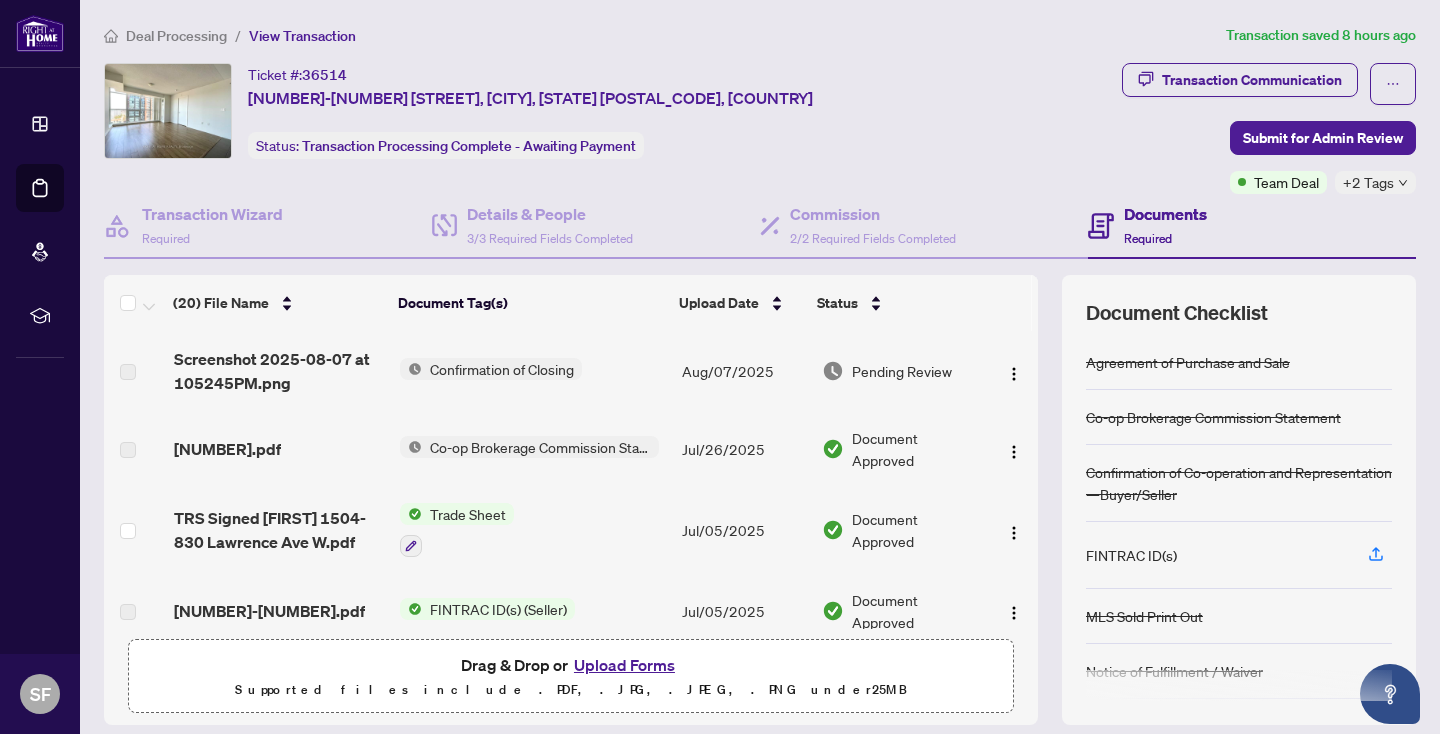 click at bounding box center [128, 372] 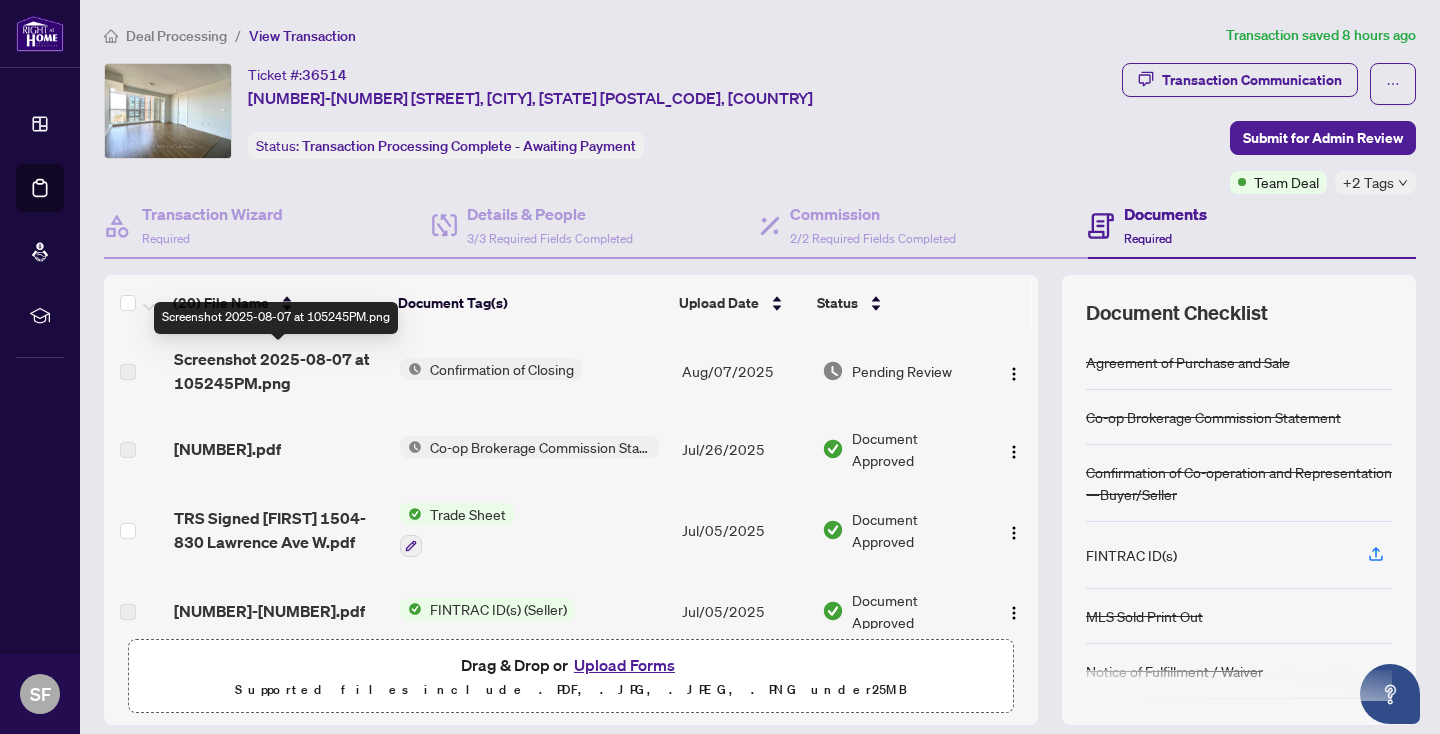 click on "Screenshot 2025-08-07 at 105245PM.png" at bounding box center [279, 371] 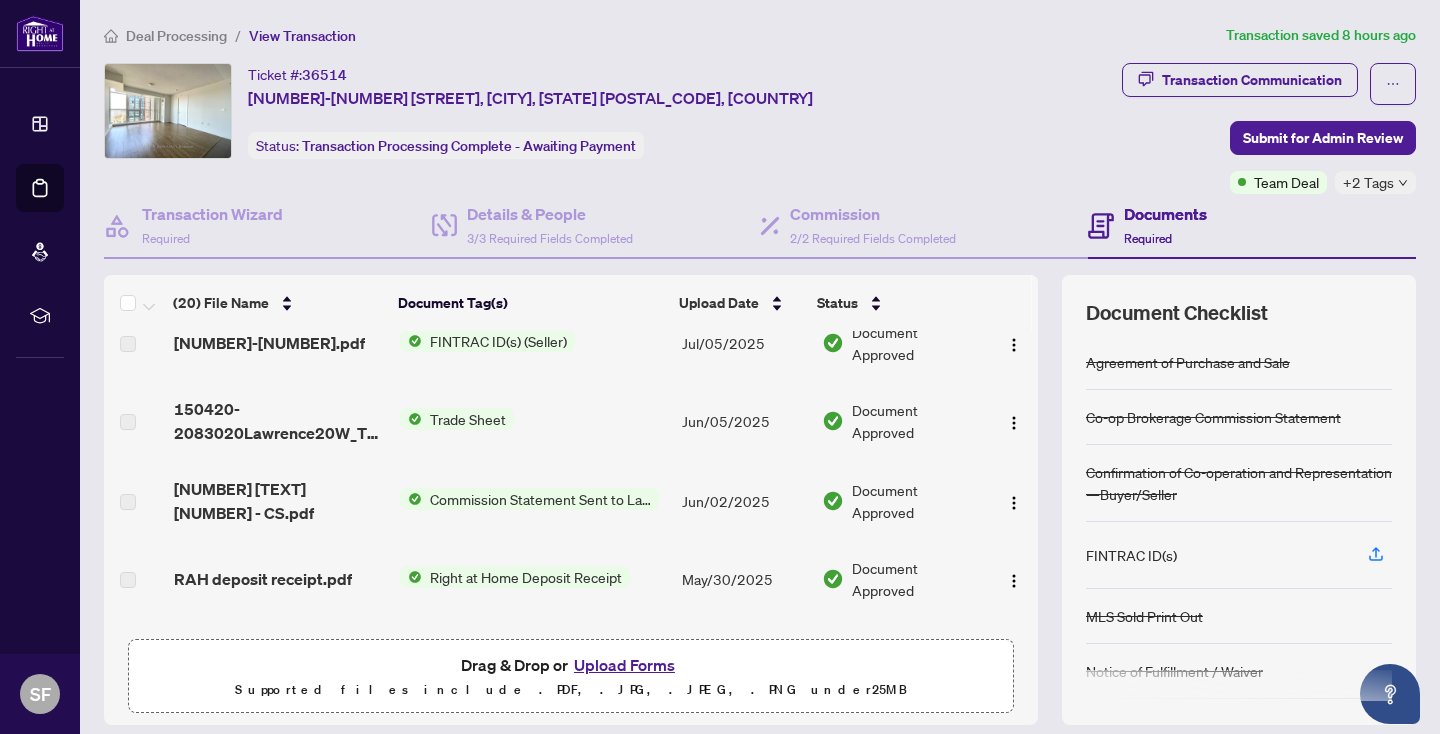 scroll, scrollTop: 0, scrollLeft: 0, axis: both 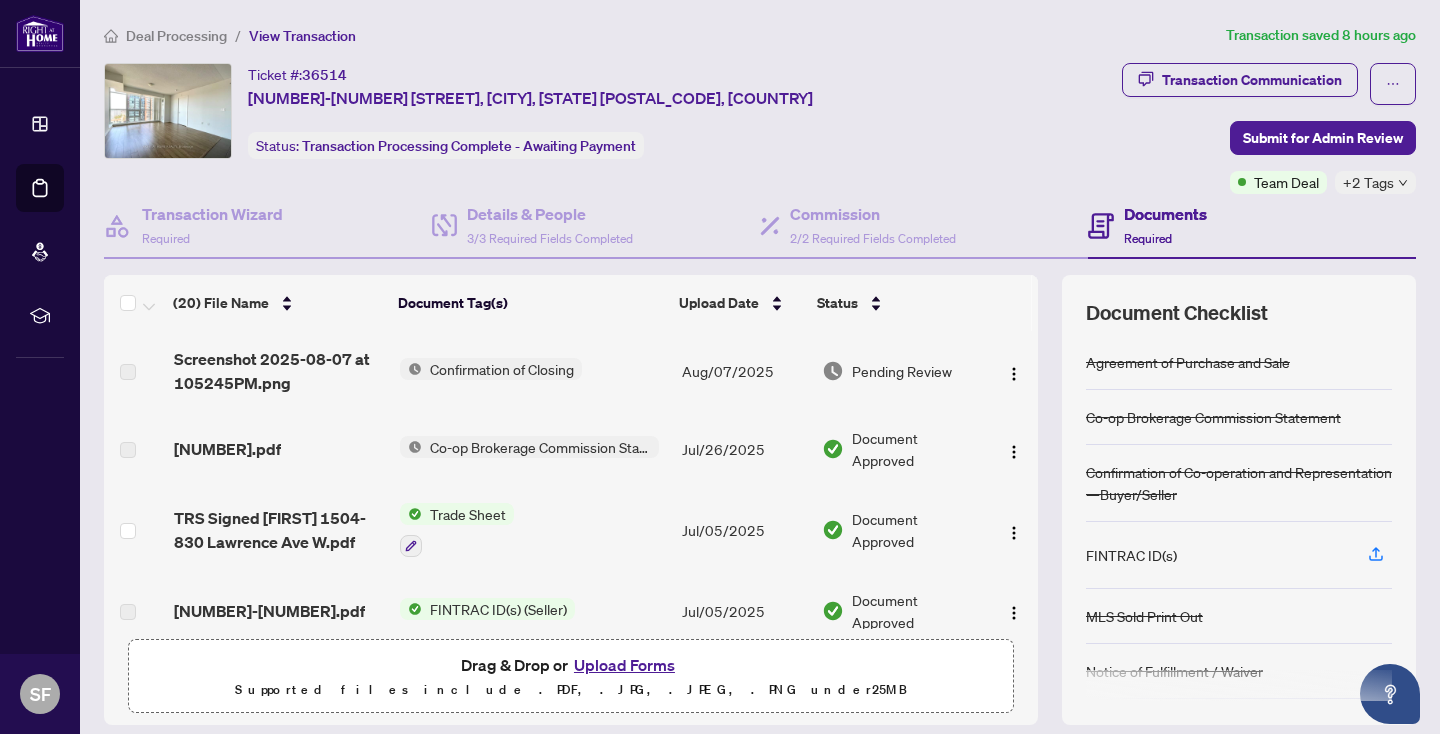 click at bounding box center [128, 372] 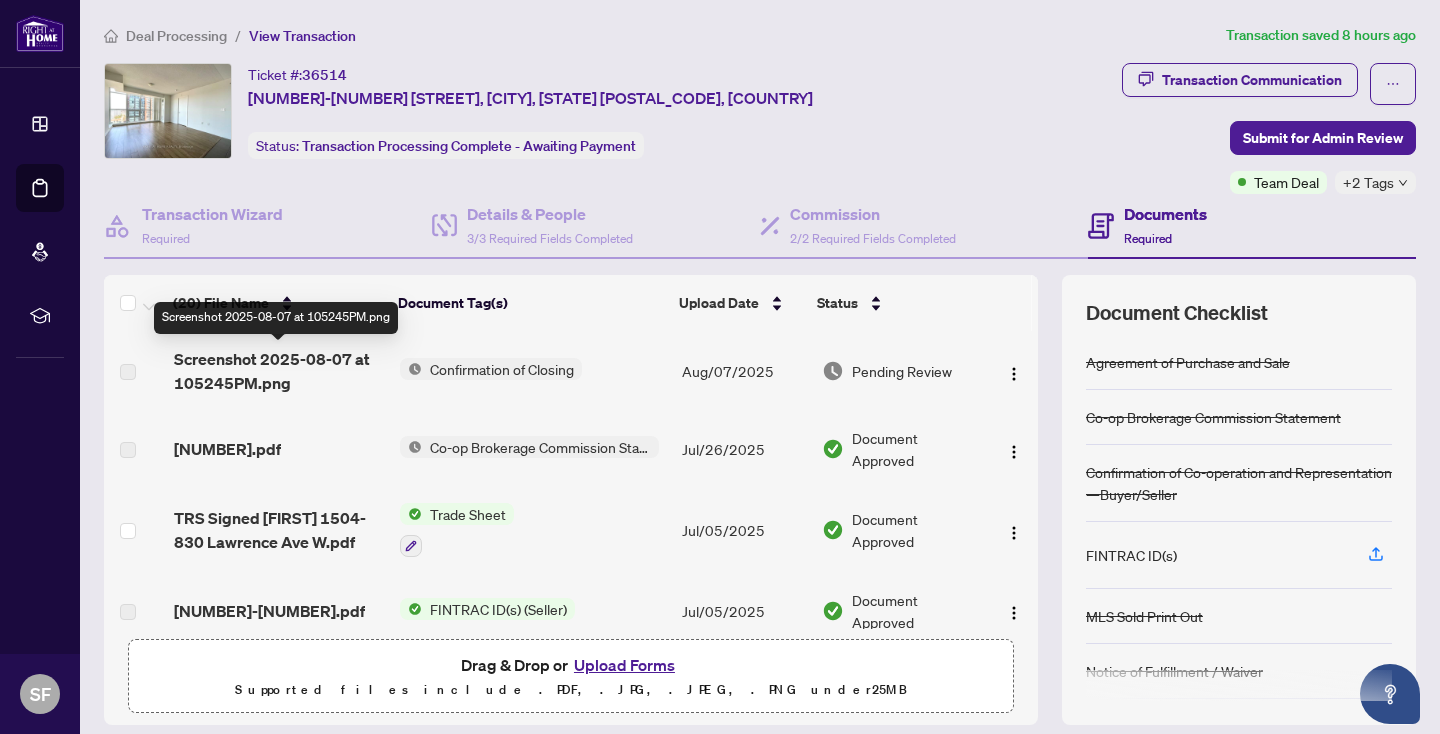 click on "Screenshot 2025-08-07 at 105245PM.png" at bounding box center (279, 371) 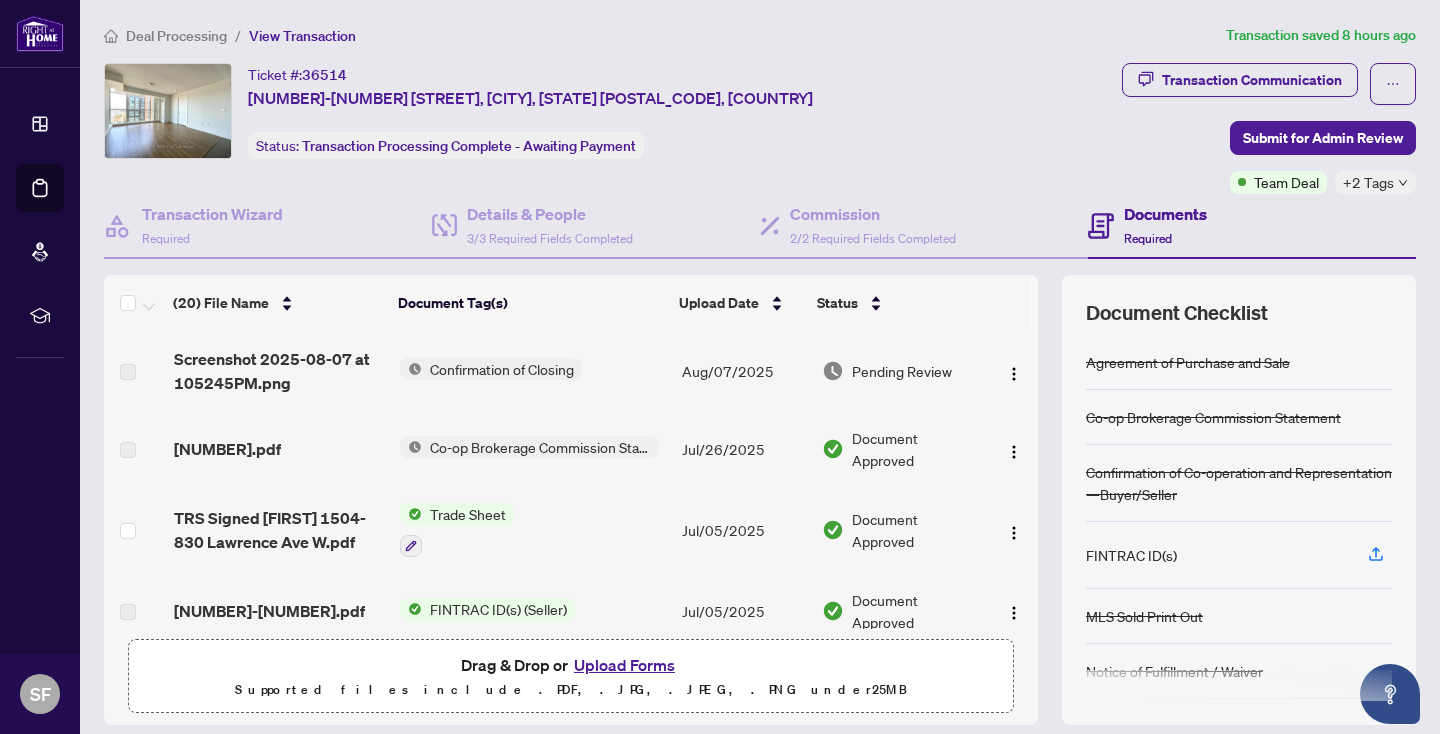 click on "Confirmation of Closing" at bounding box center [502, 369] 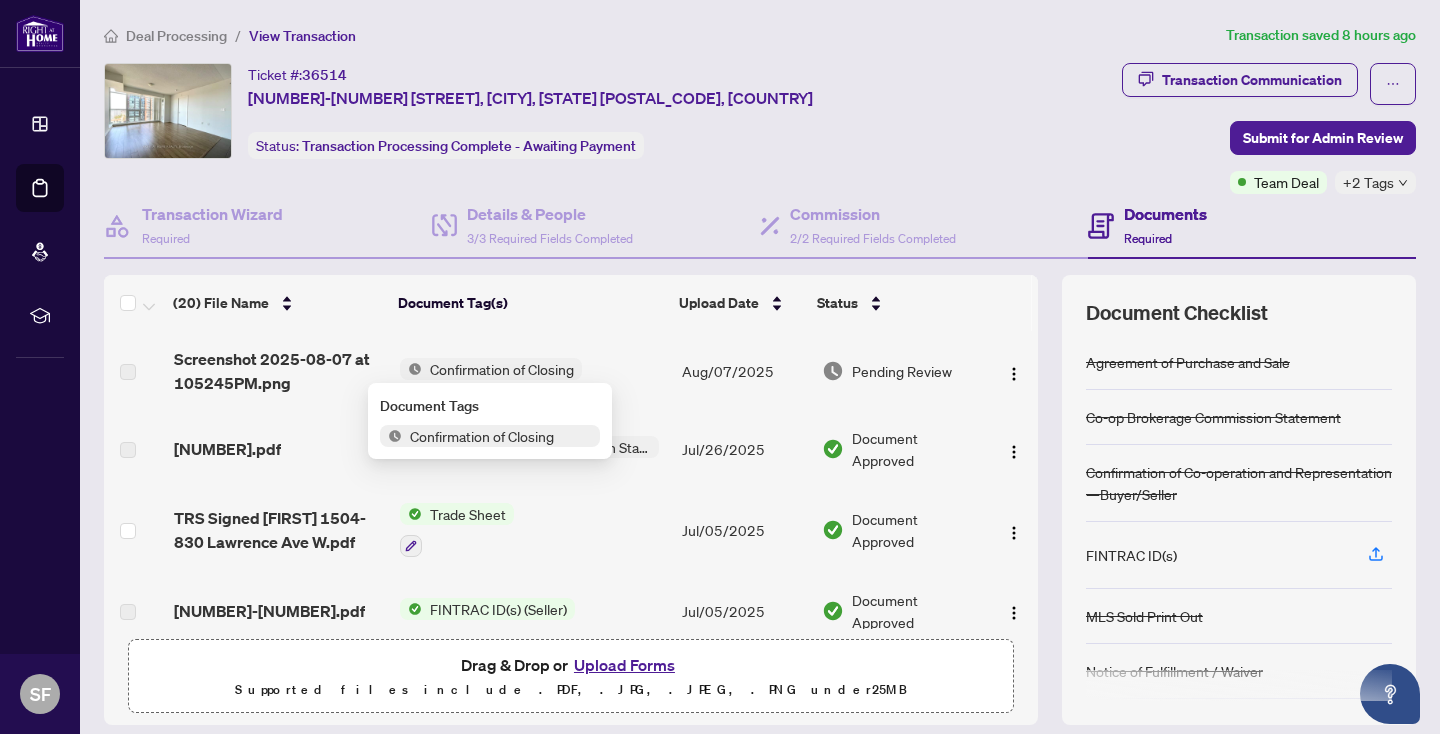 click on "Confirmation of Closing" at bounding box center [482, 436] 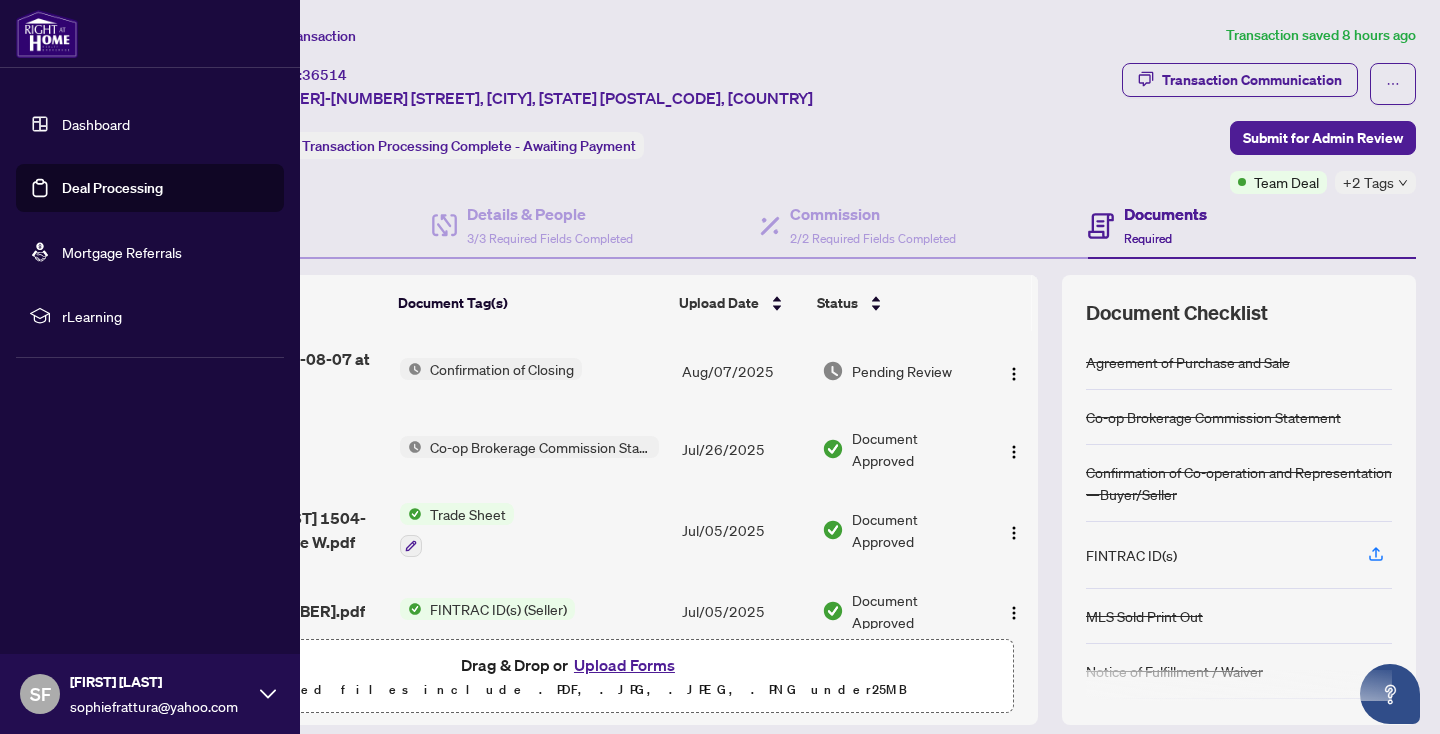 click on "Deal Processing" at bounding box center (112, 188) 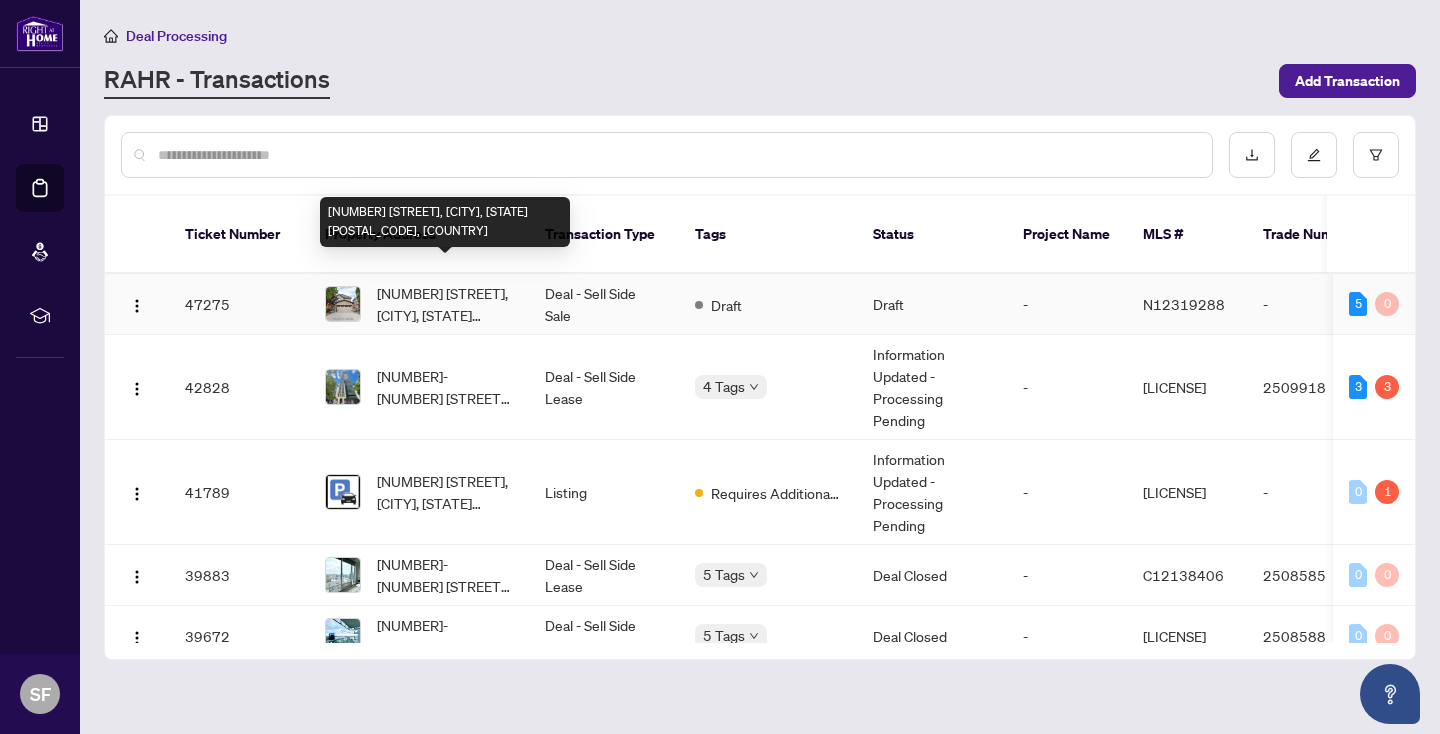 click on "[NUMBER] [STREET], [CITY], [STATE] [POSTAL_CODE], [COUNTRY]" at bounding box center [445, 304] 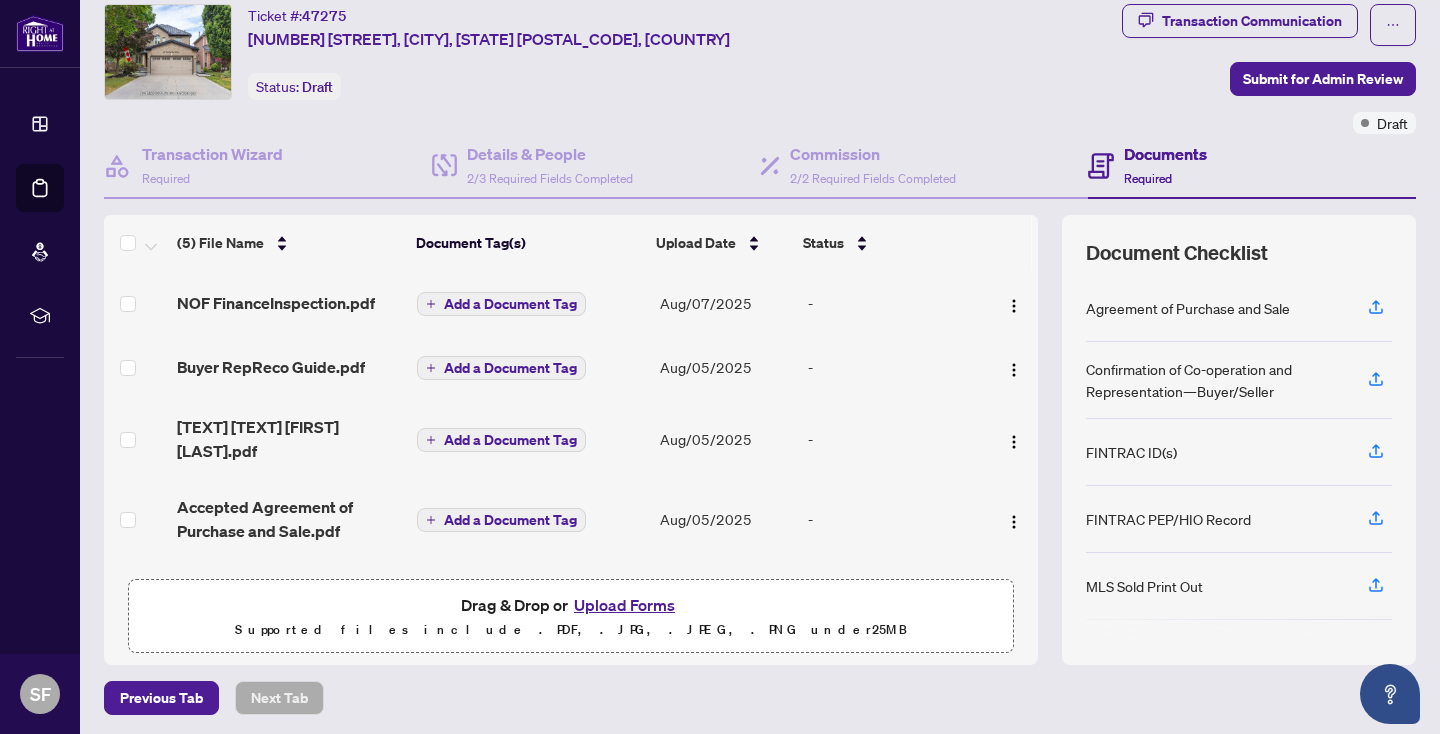 scroll, scrollTop: 78, scrollLeft: 0, axis: vertical 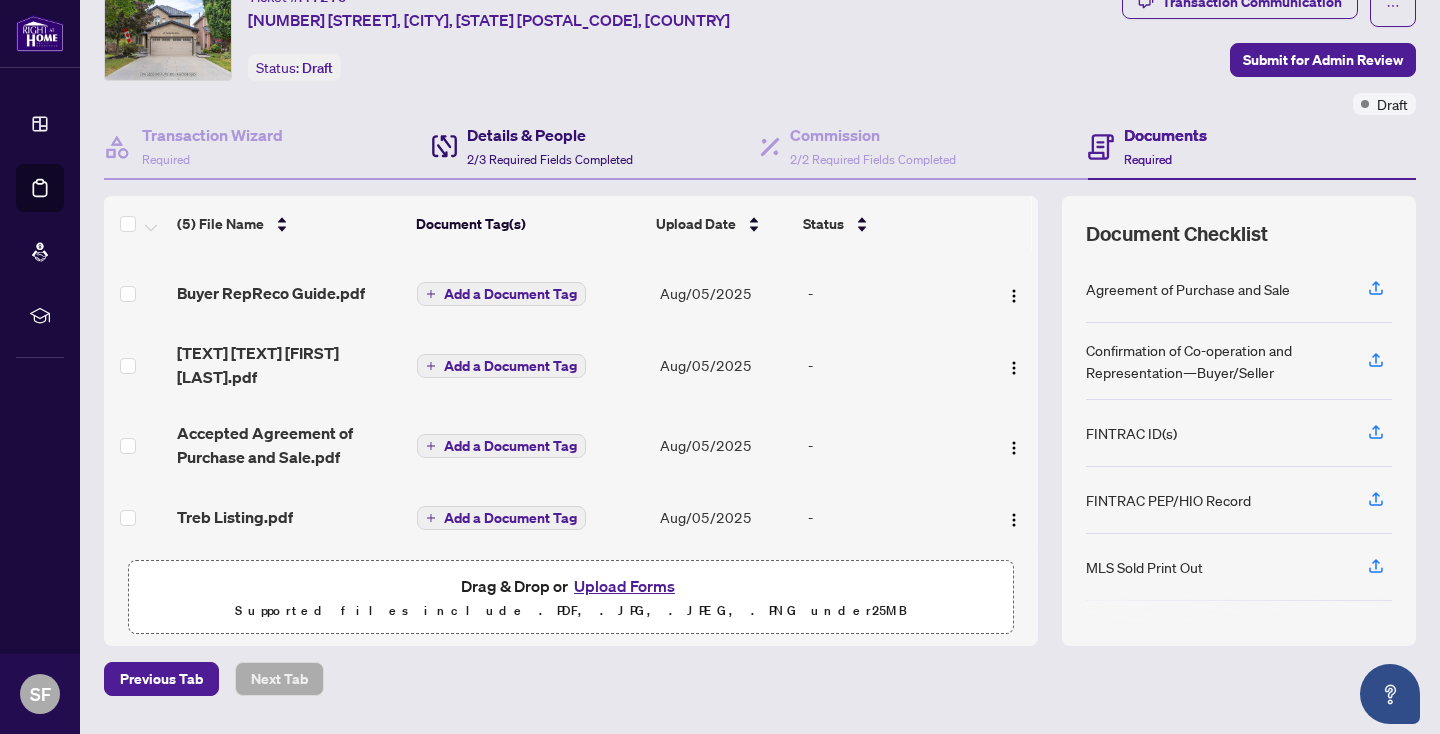 click on "Details & People 2/3 Required Fields Completed" at bounding box center (550, 146) 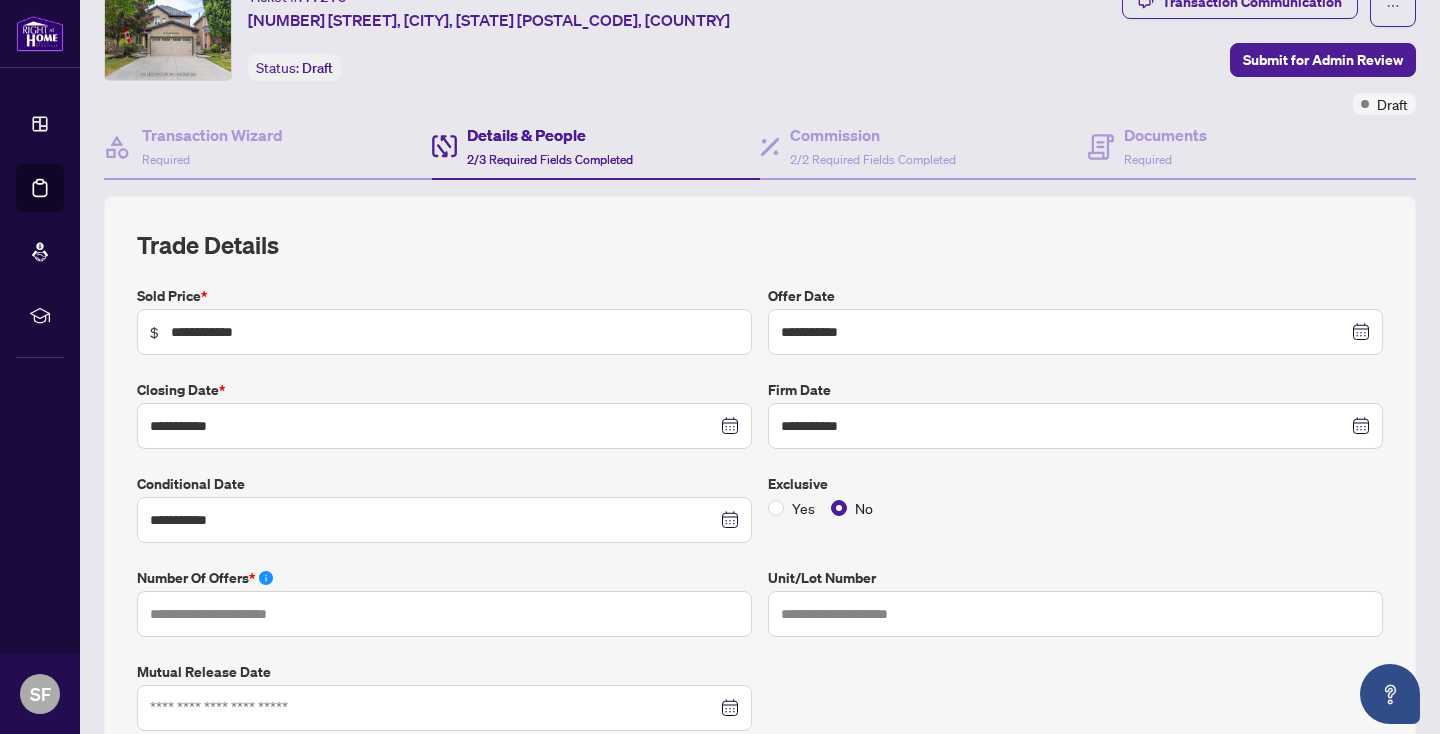 type on "**********" 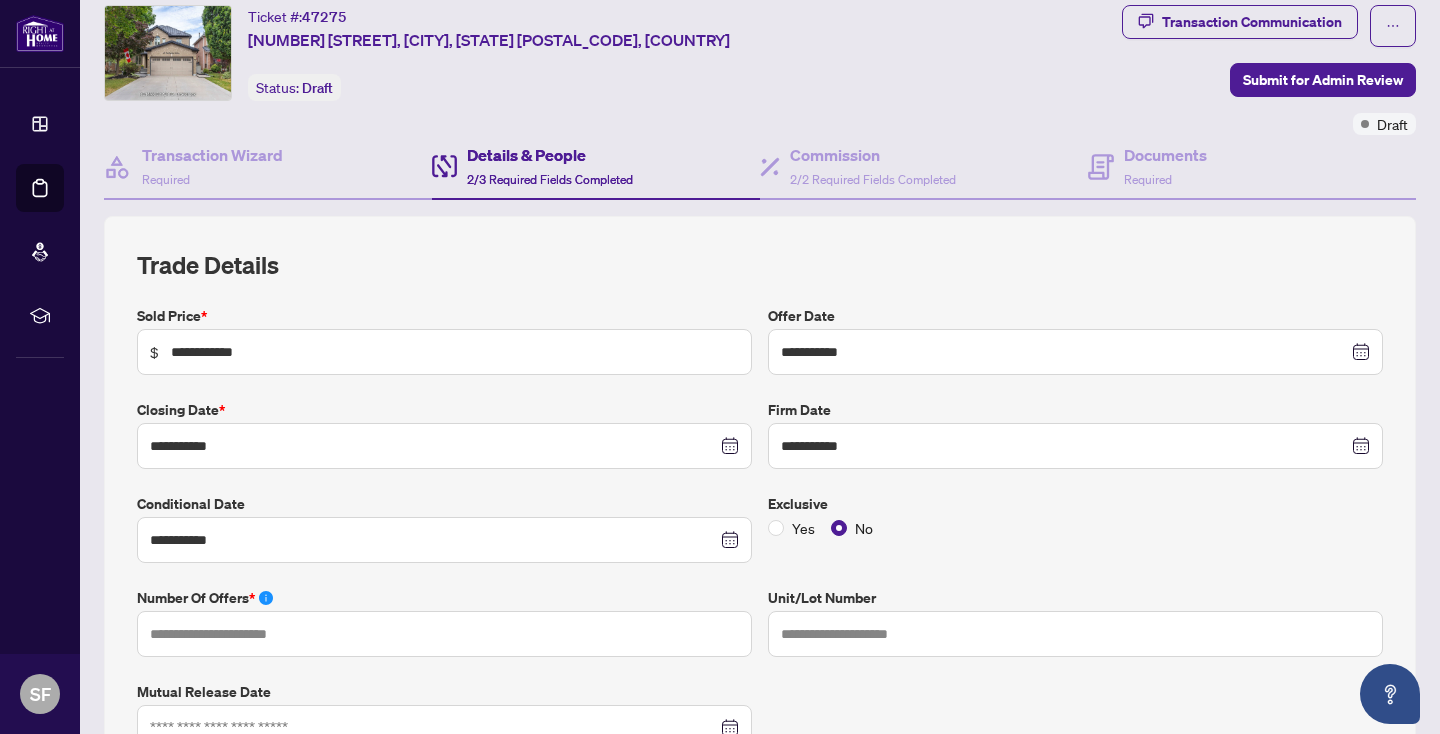 scroll, scrollTop: 53, scrollLeft: 0, axis: vertical 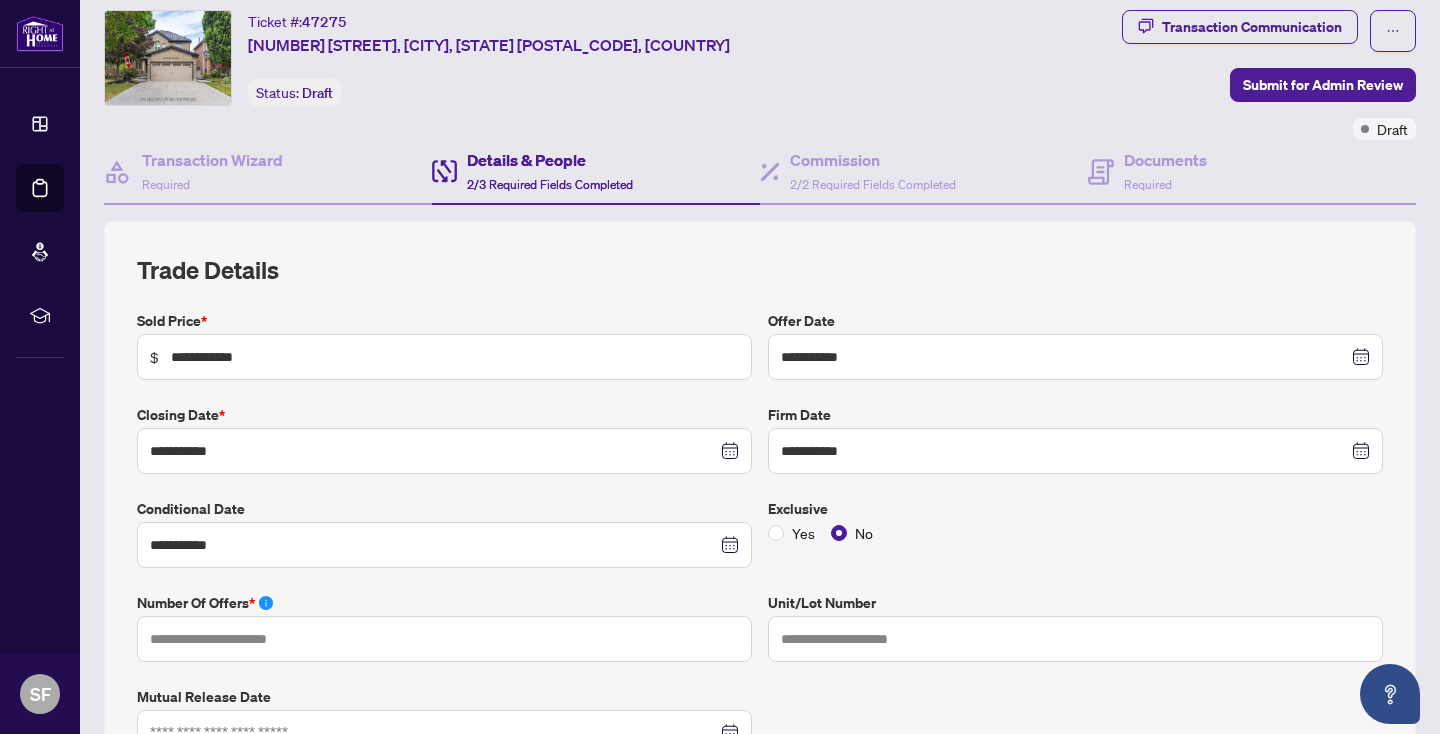 click on "Details & People 2/3 Required Fields Completed" at bounding box center (550, 171) 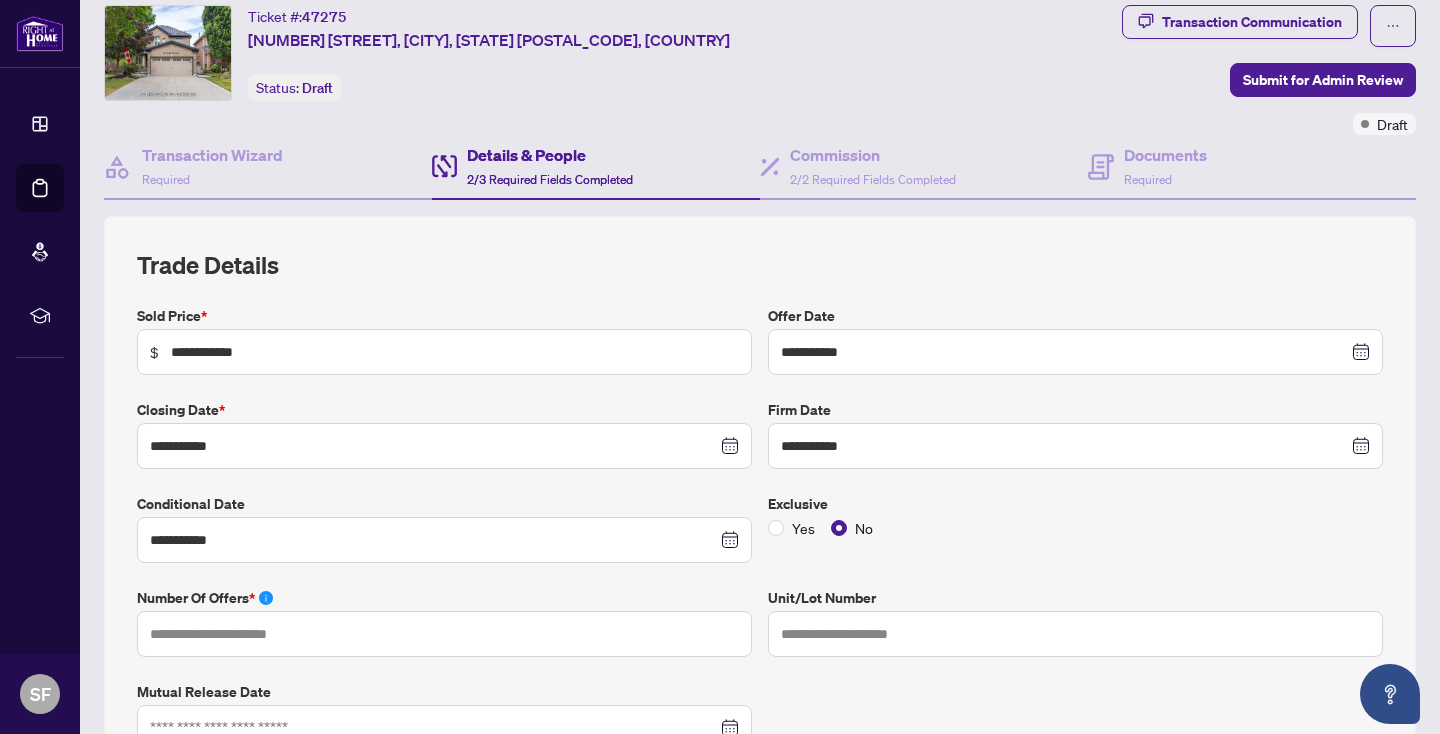 scroll, scrollTop: 0, scrollLeft: 0, axis: both 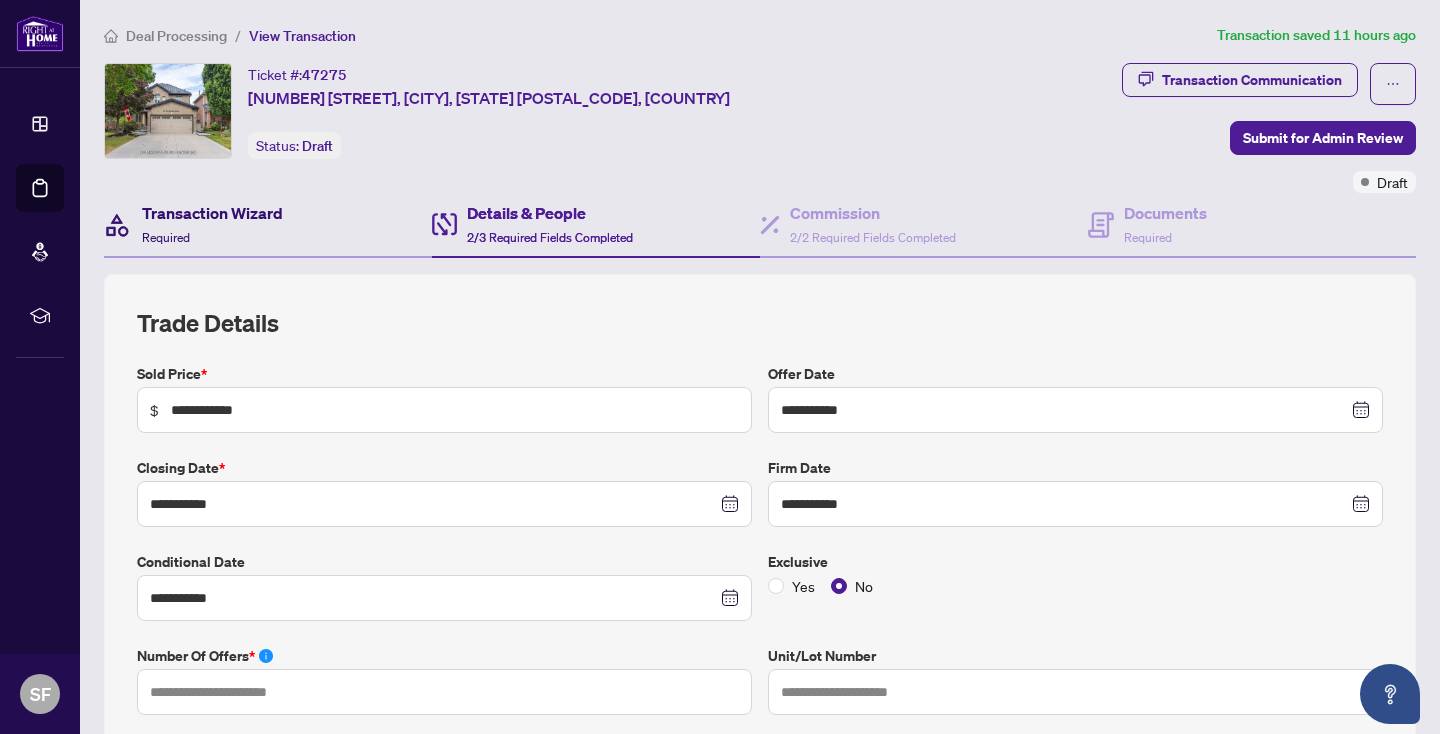 click on "Transaction Wizard" at bounding box center [212, 213] 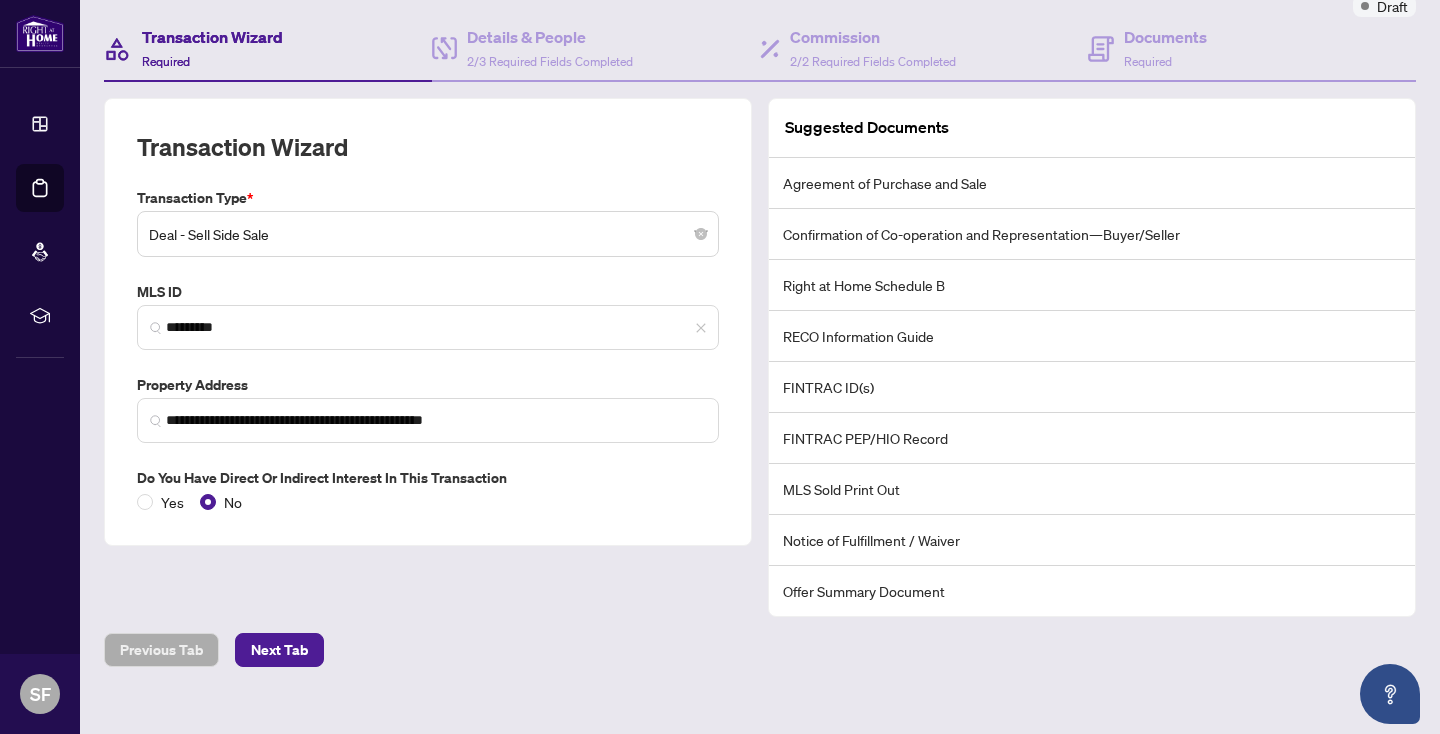 scroll, scrollTop: 180, scrollLeft: 0, axis: vertical 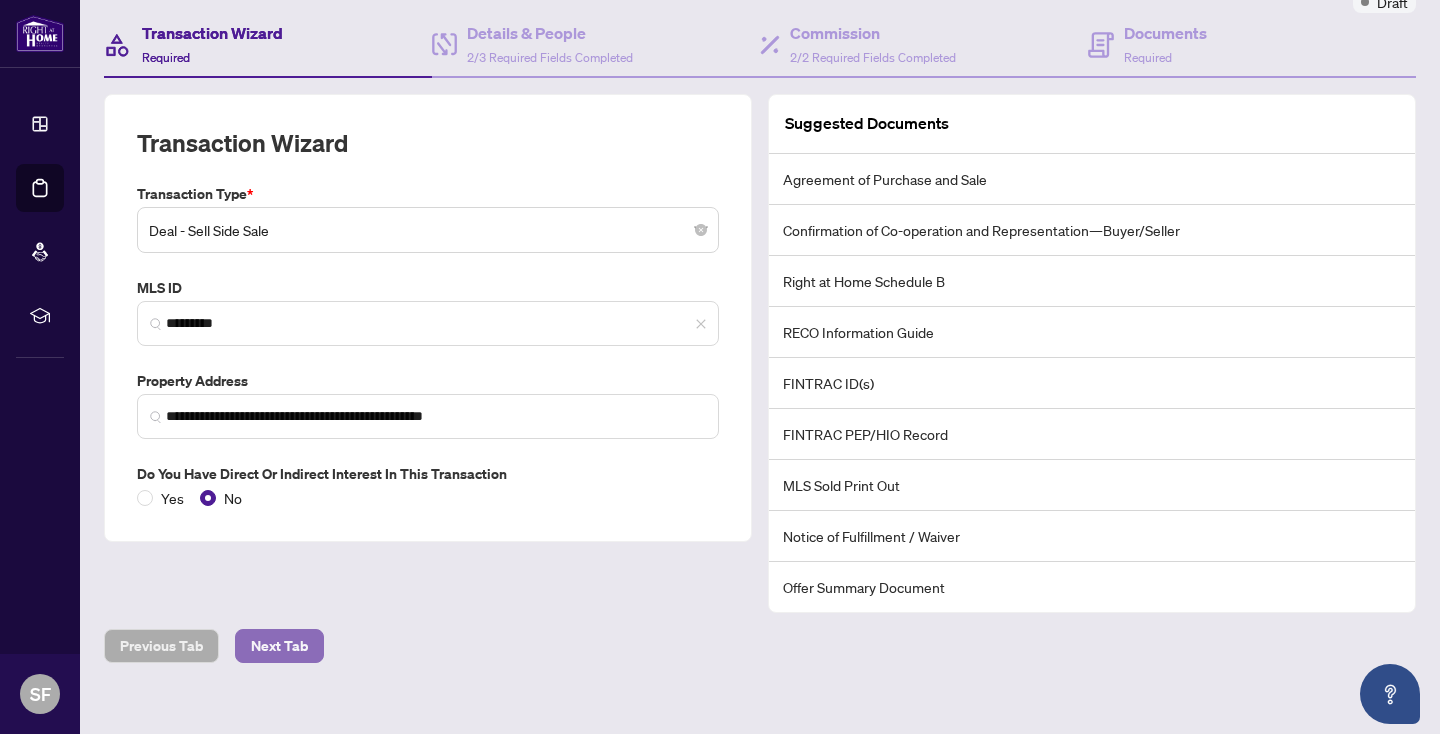 click on "Next Tab" at bounding box center [279, 646] 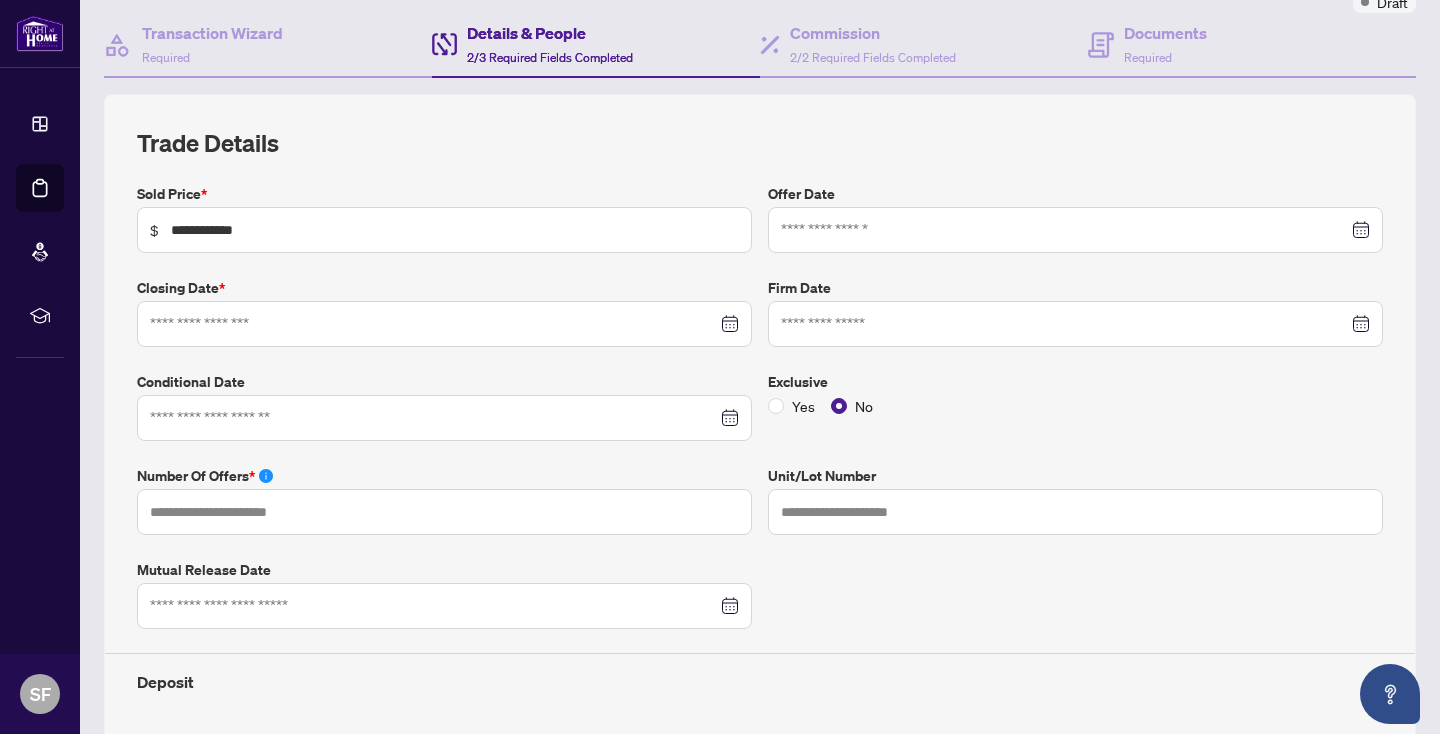 type on "**********" 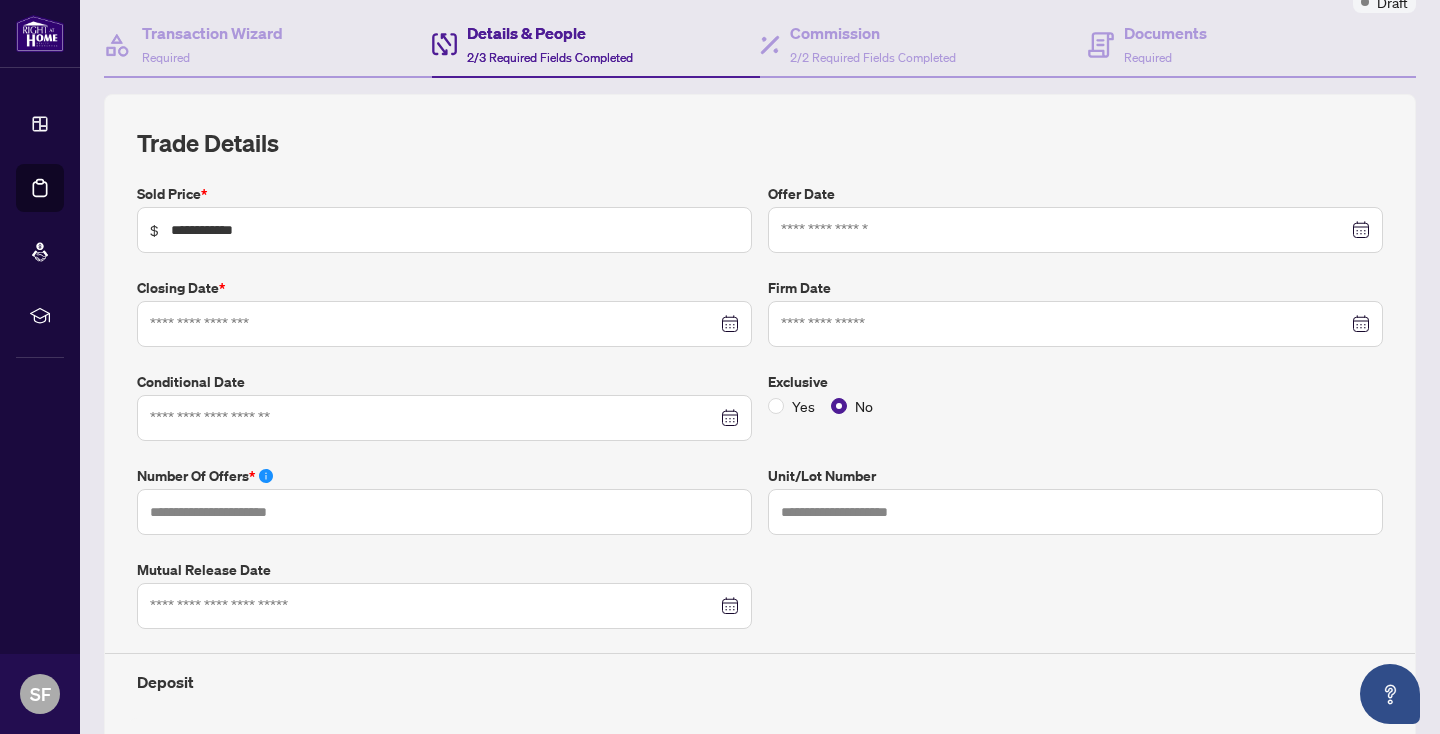 type on "**********" 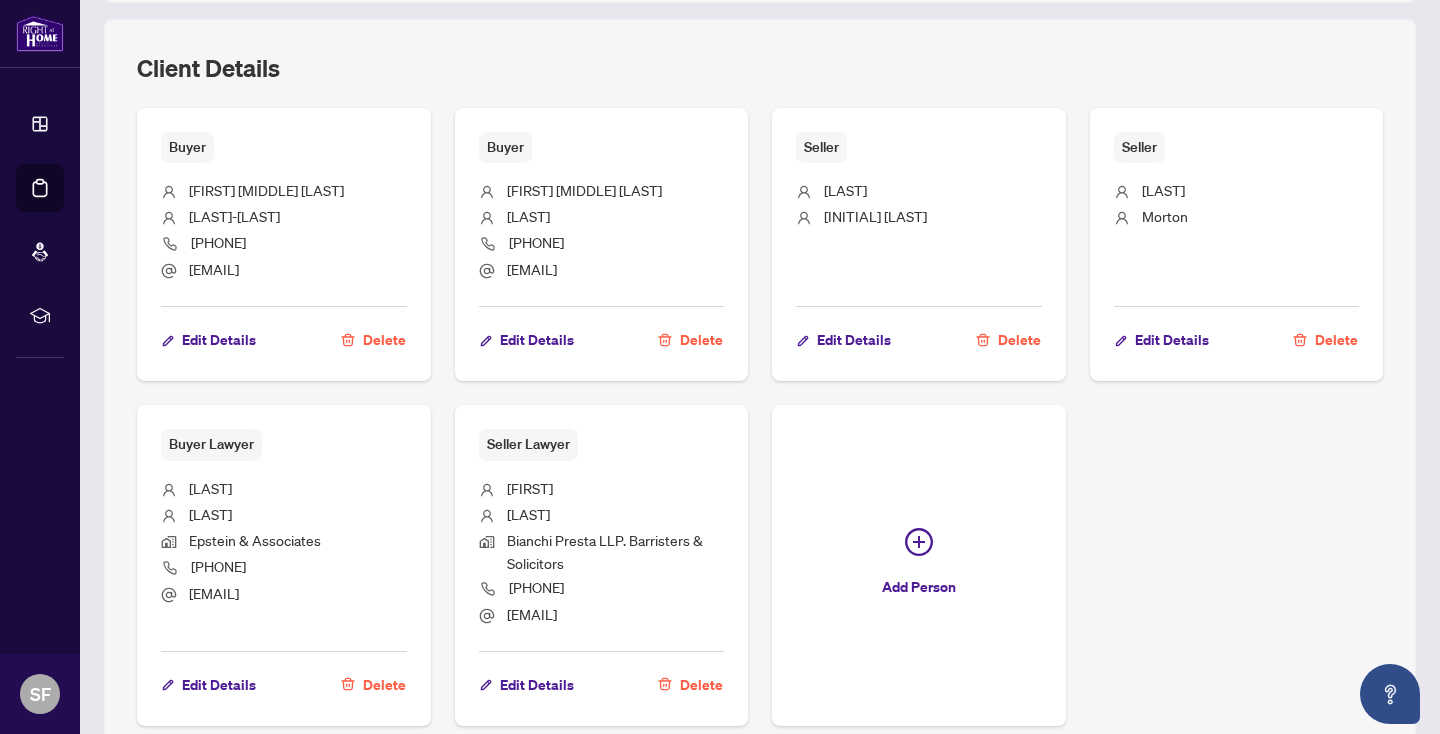 scroll, scrollTop: 1695, scrollLeft: 0, axis: vertical 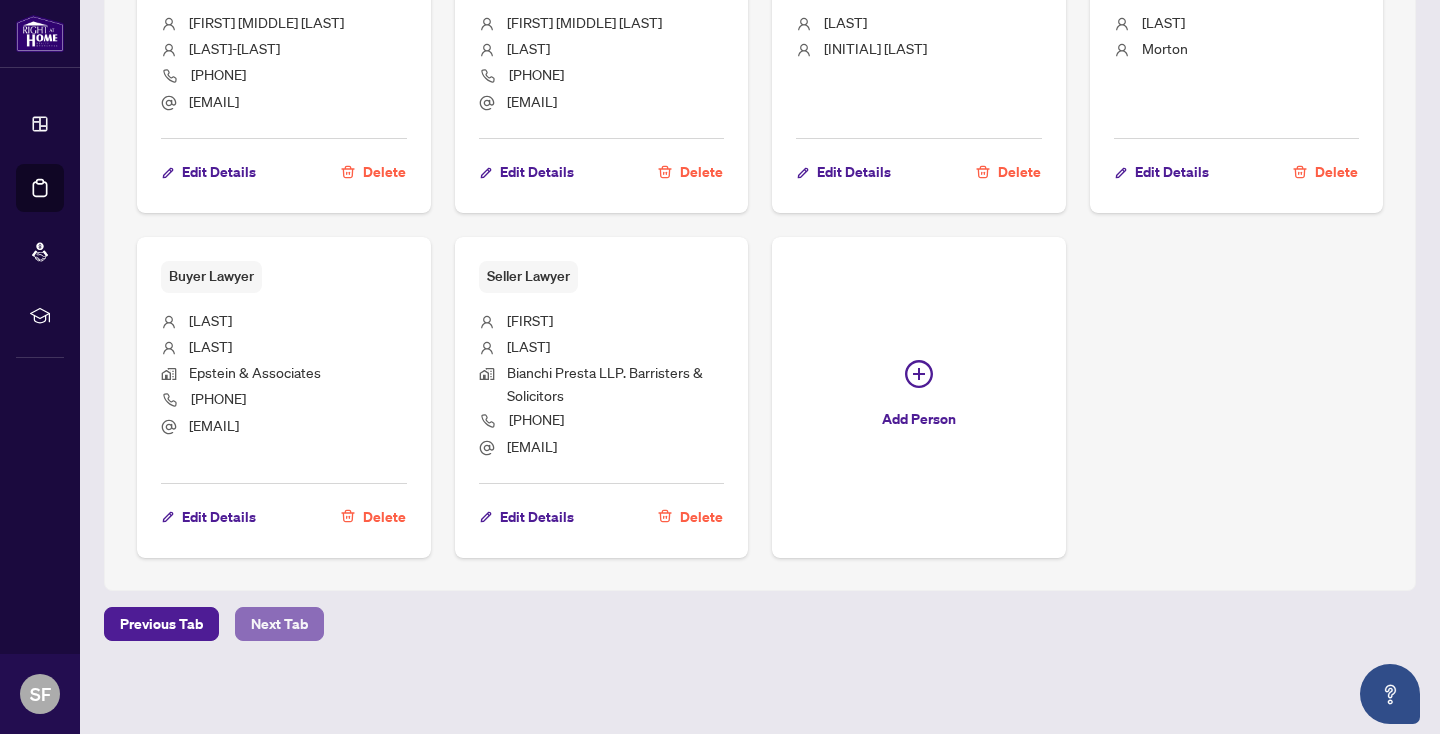 click on "Next Tab" at bounding box center [279, 624] 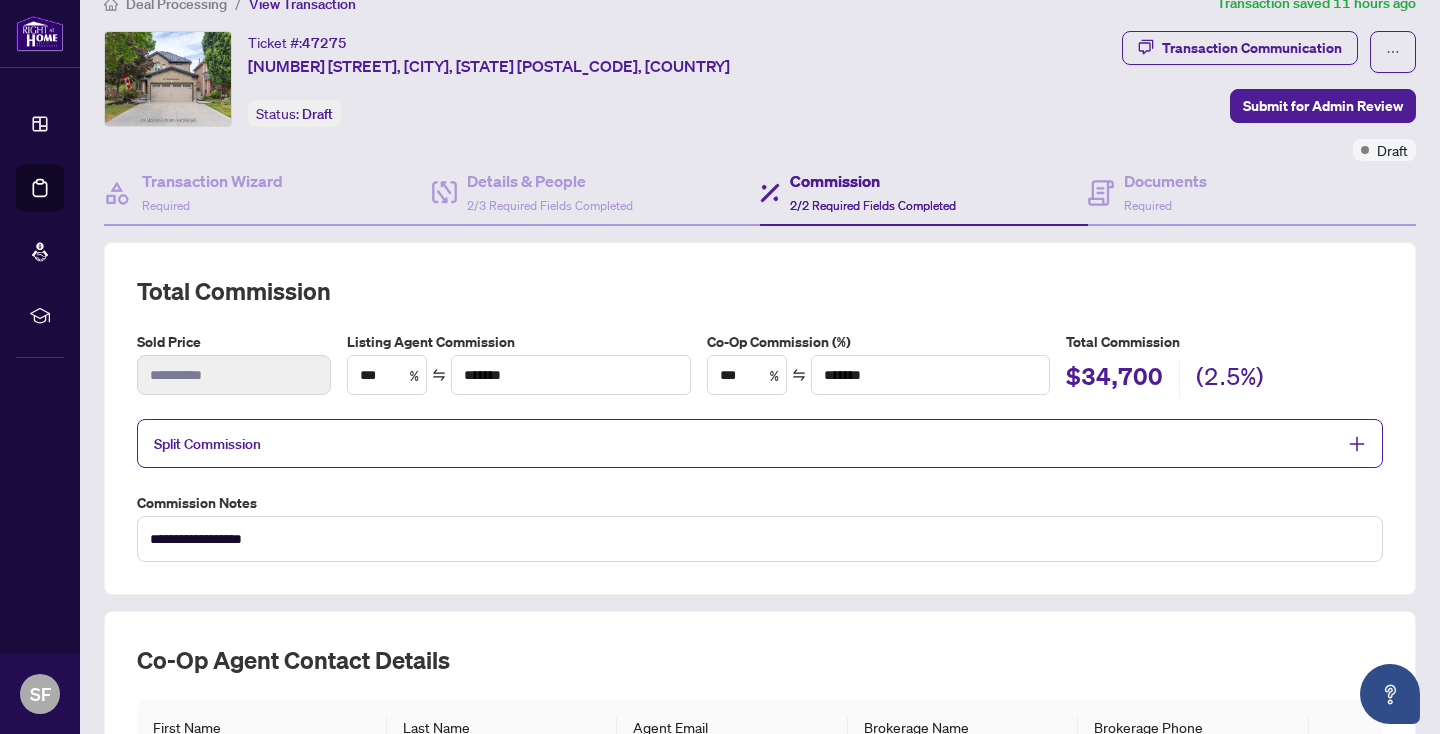 scroll, scrollTop: 31, scrollLeft: 0, axis: vertical 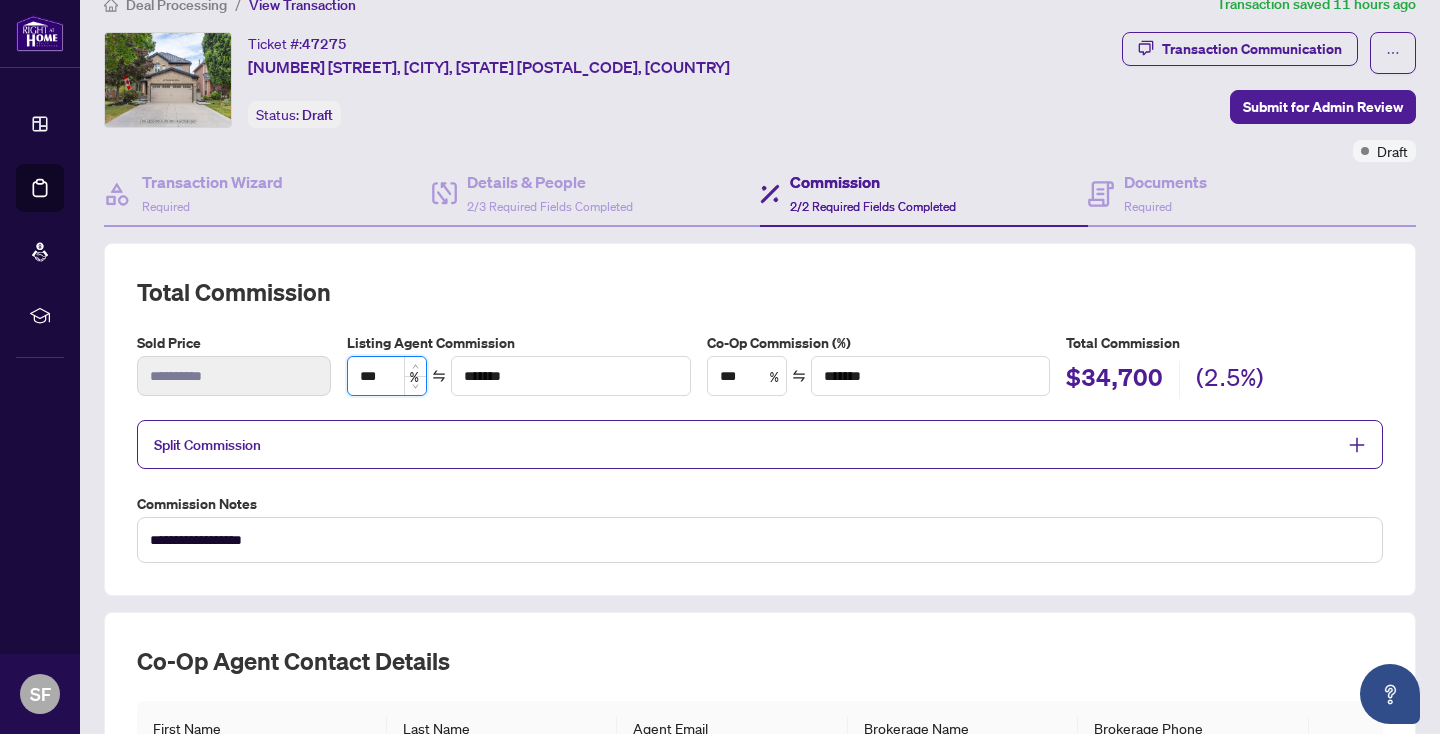 click on "***" at bounding box center (387, 376) 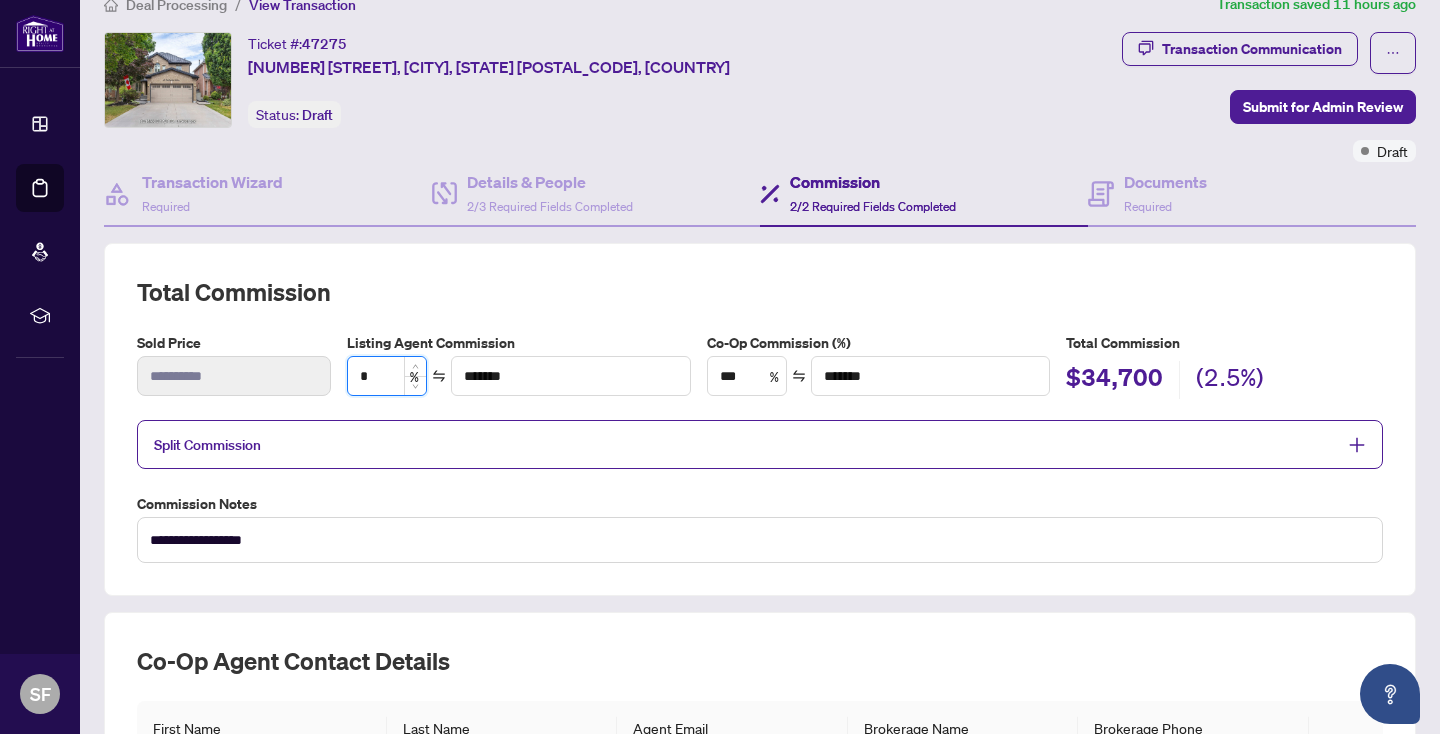type on "*" 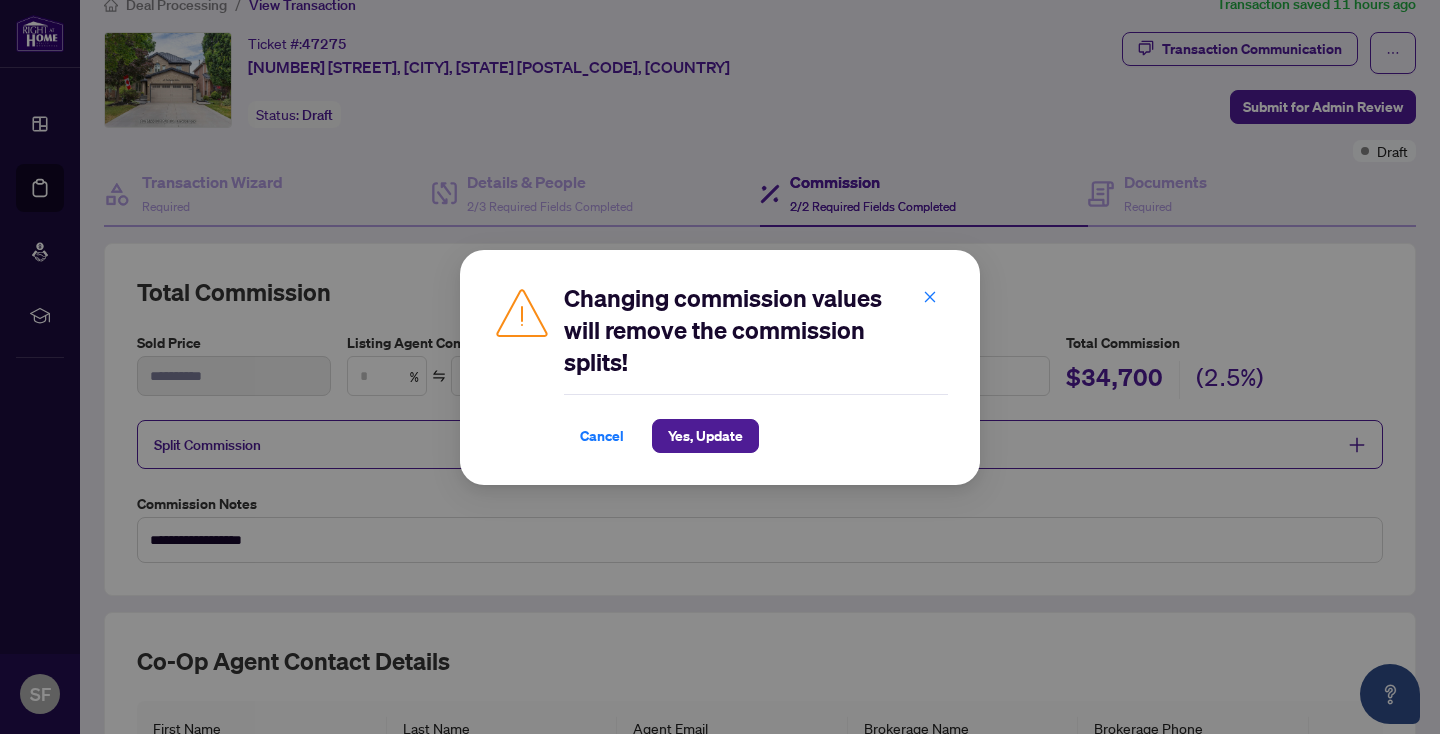 type on "*" 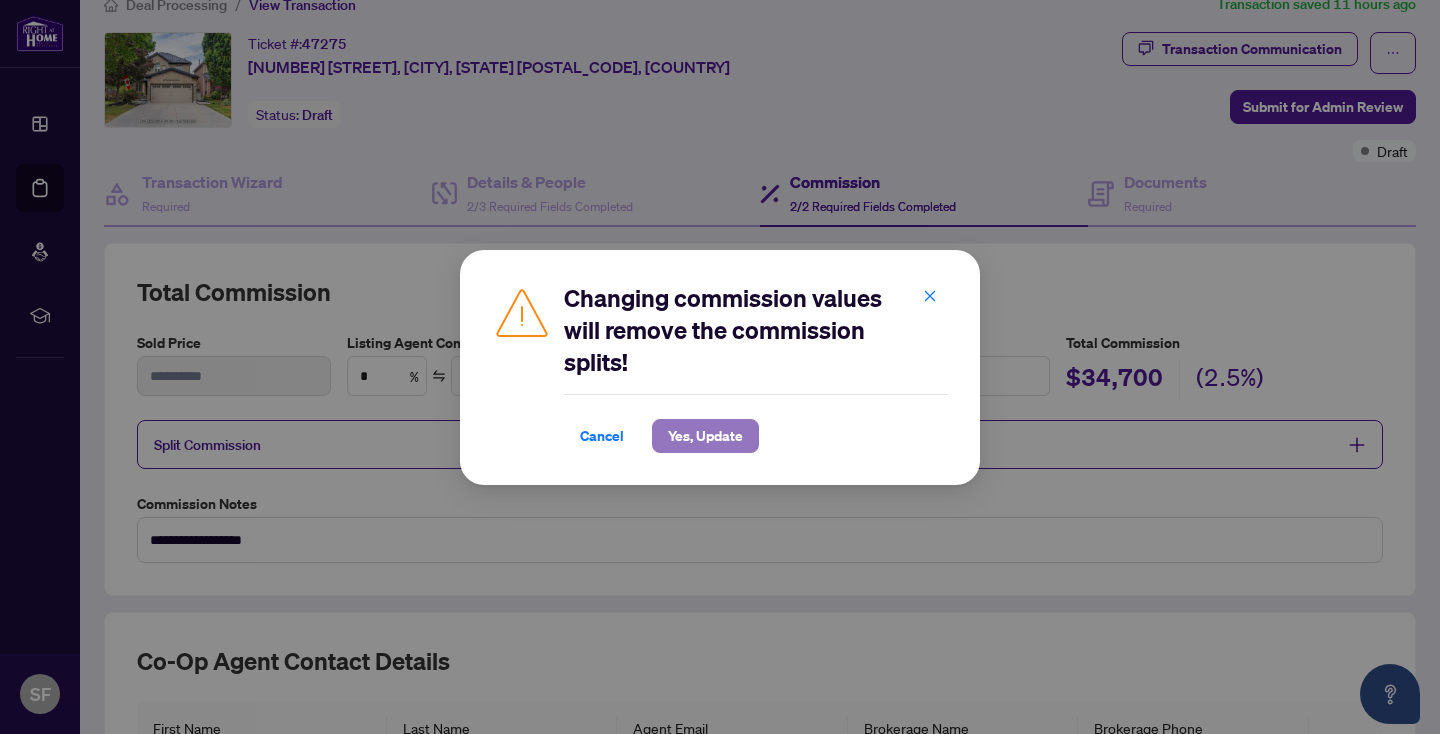 click on "Yes, Update" at bounding box center (705, 436) 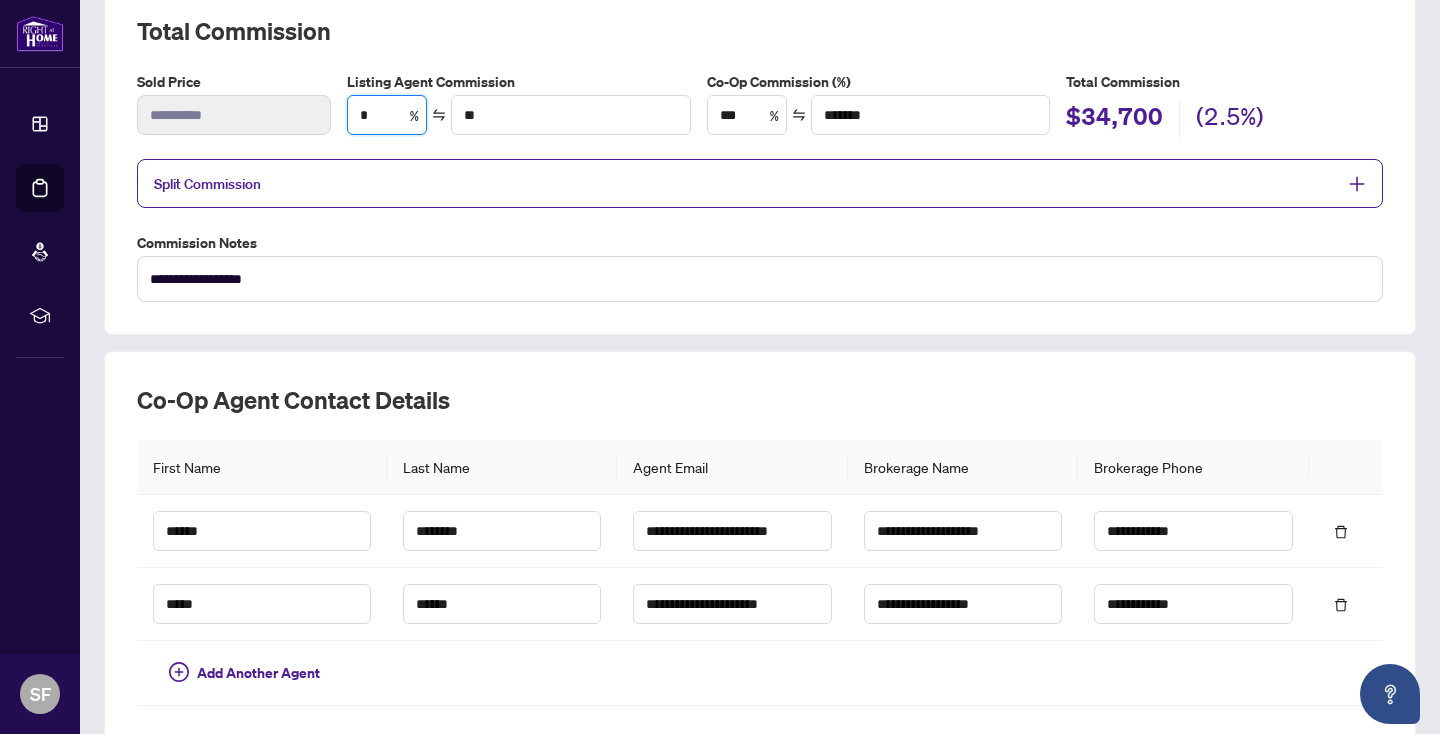 scroll, scrollTop: 439, scrollLeft: 0, axis: vertical 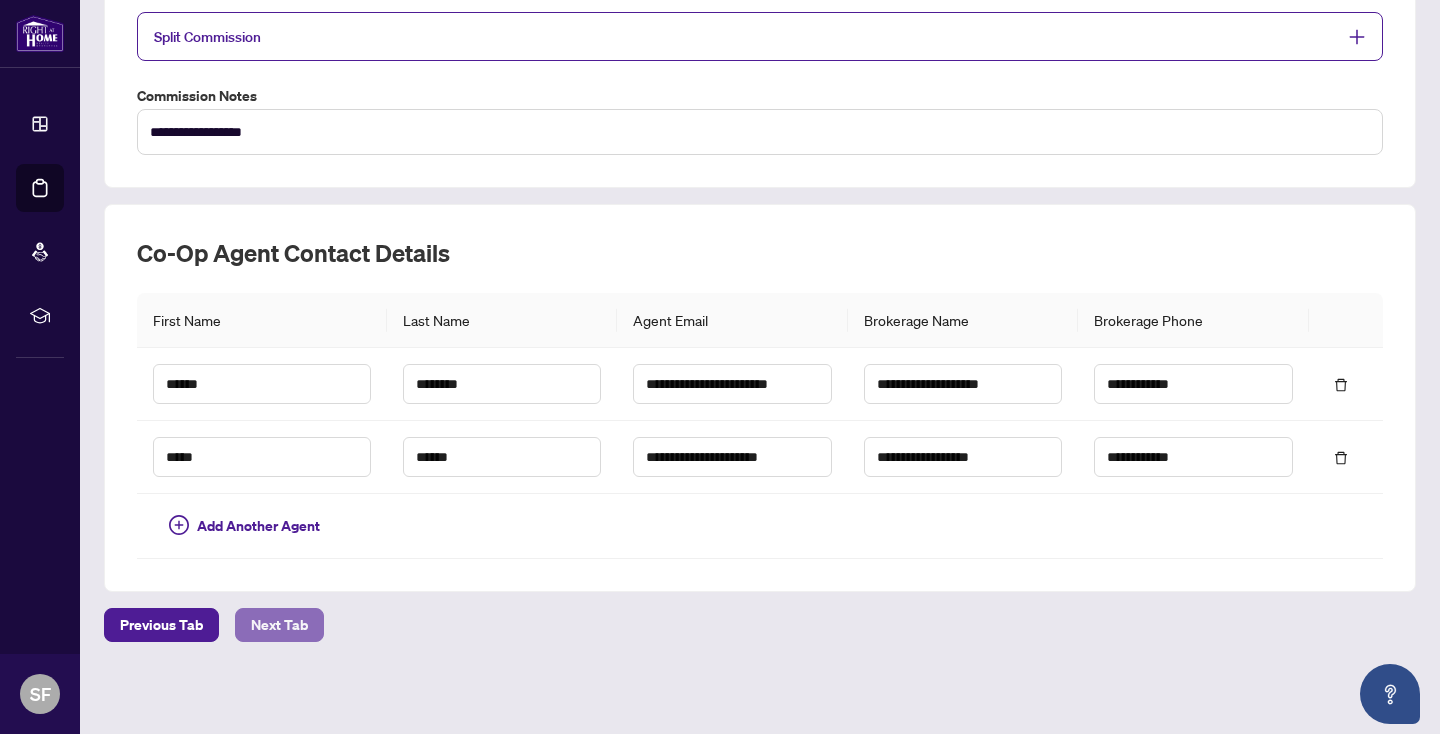 click on "Next Tab" at bounding box center (279, 625) 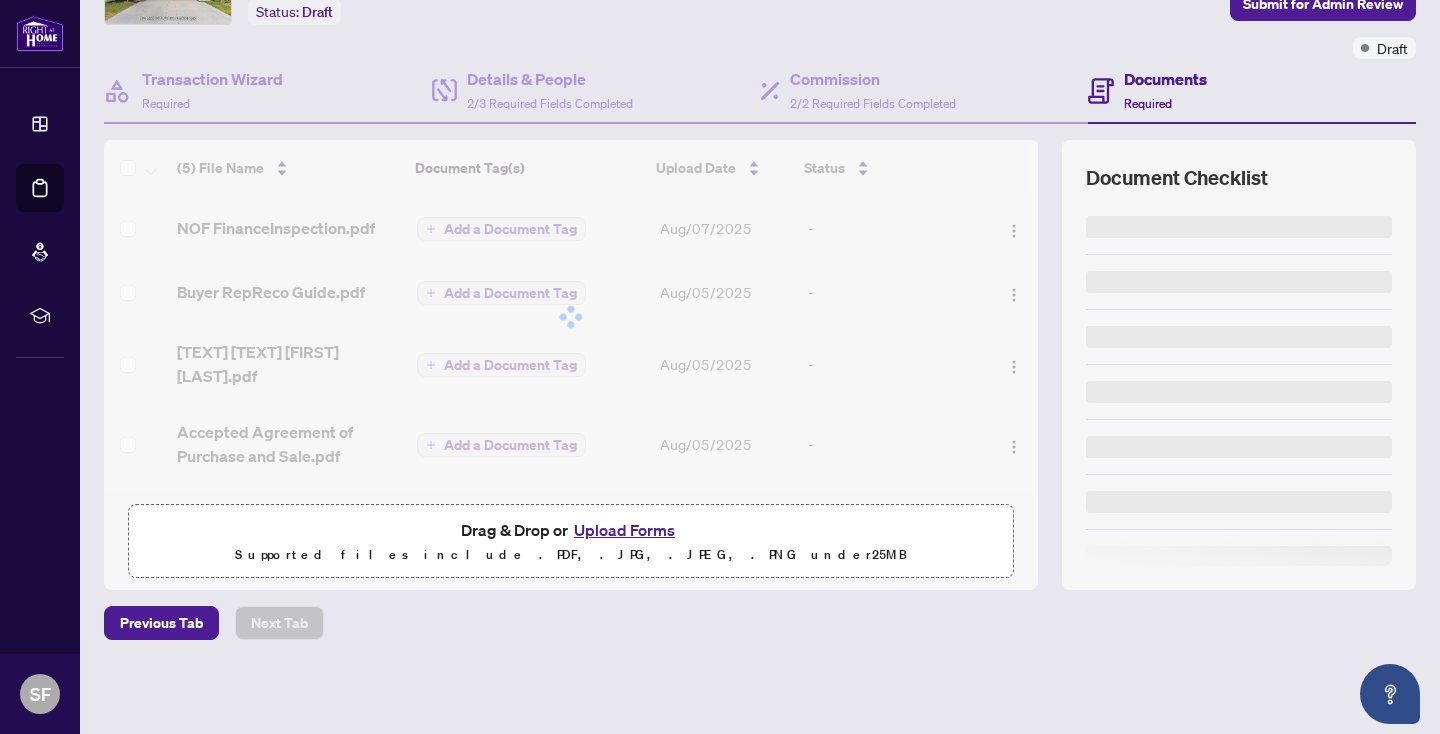 scroll, scrollTop: 0, scrollLeft: 0, axis: both 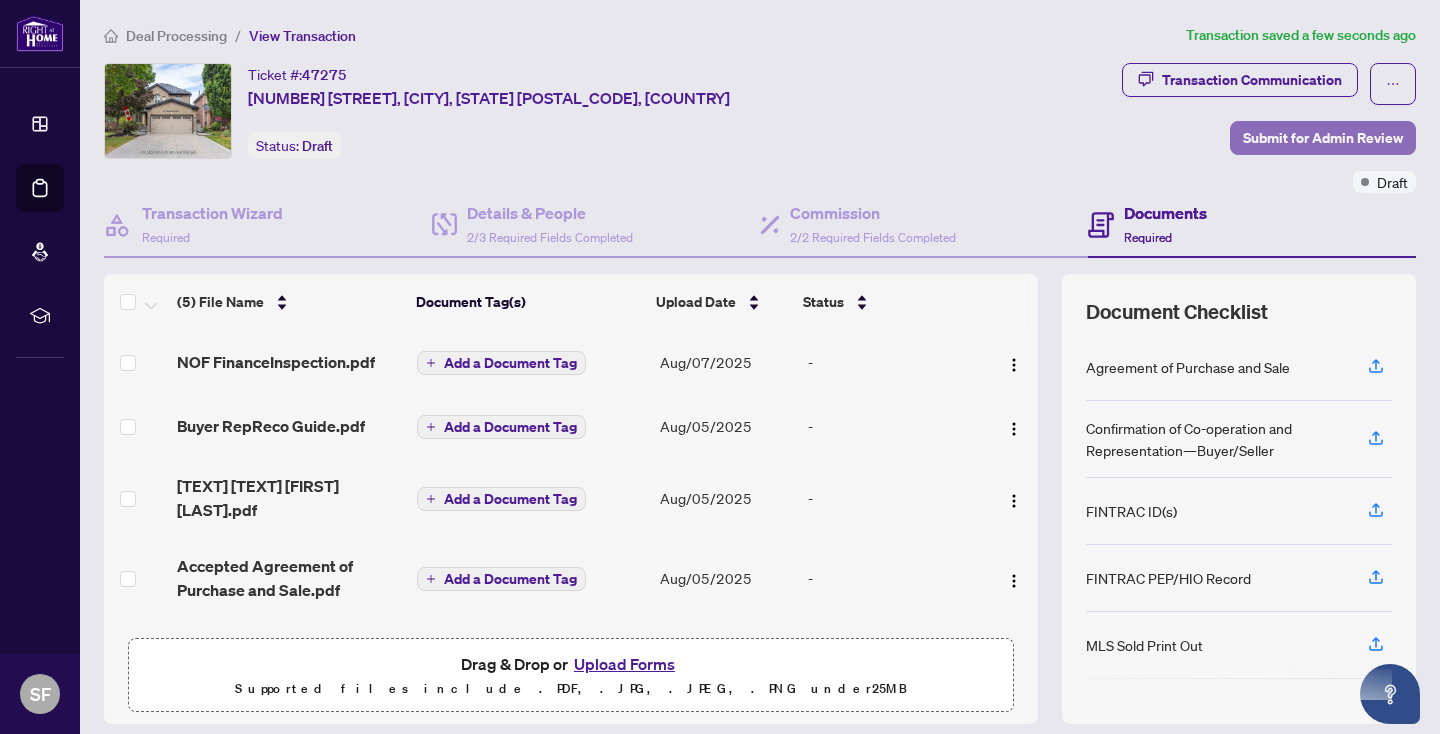 click on "Submit for Admin Review" at bounding box center (1323, 138) 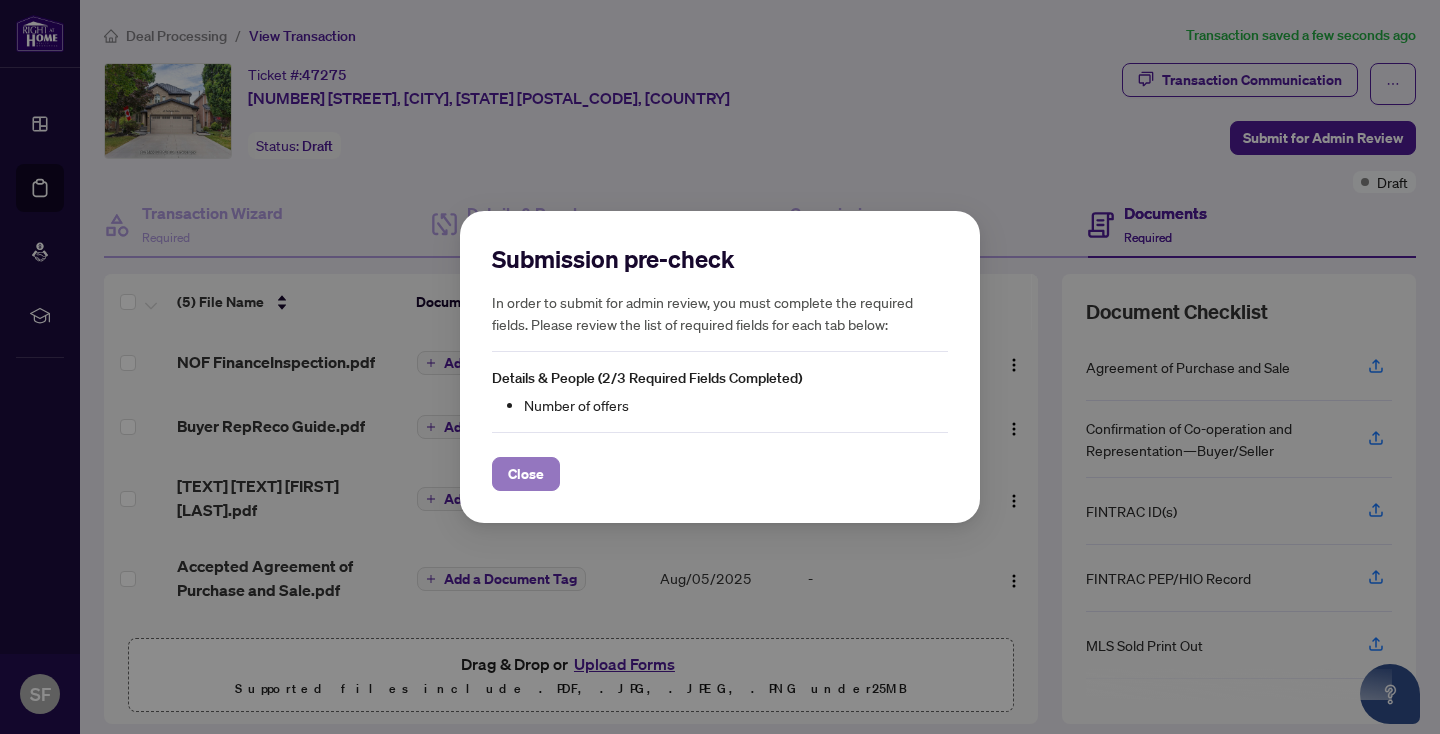 click on "Close" at bounding box center (526, 474) 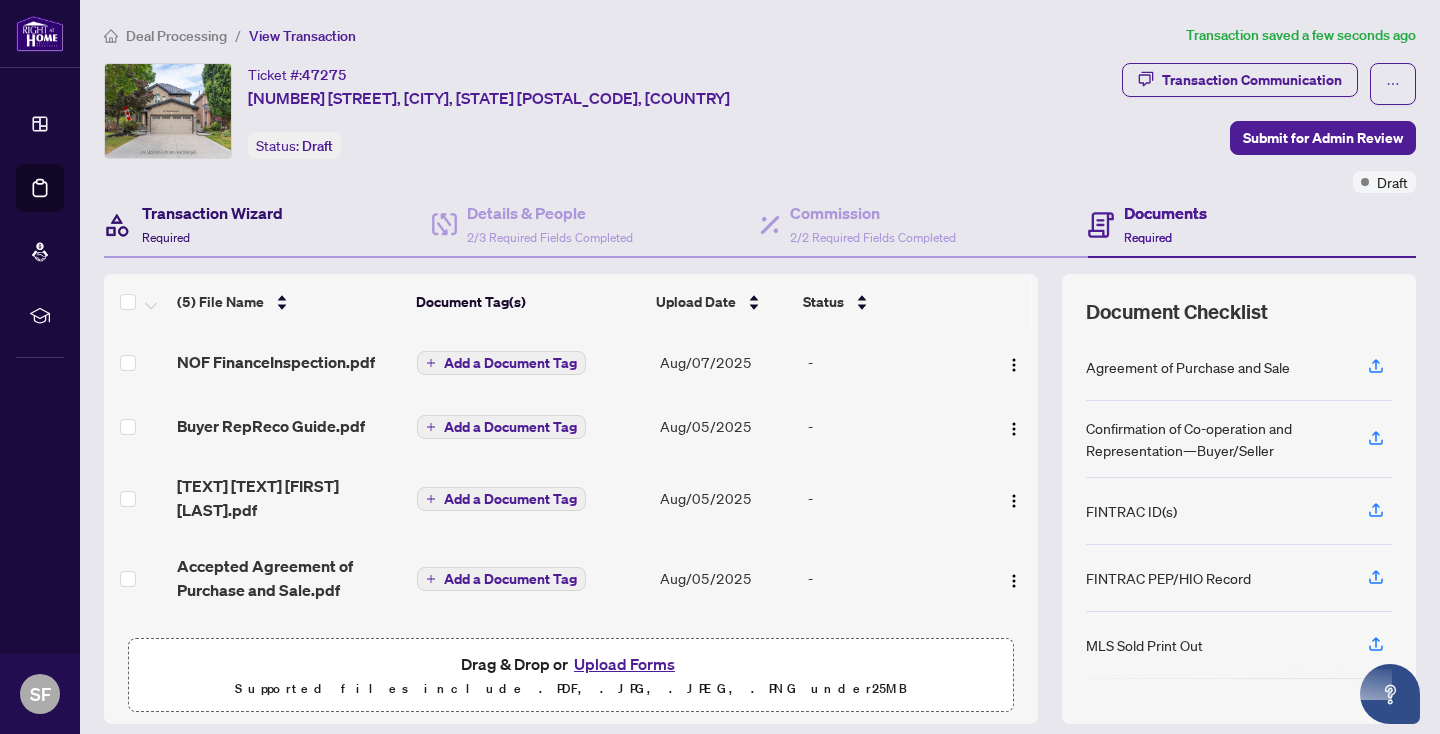 click on "Transaction Wizard" at bounding box center [212, 213] 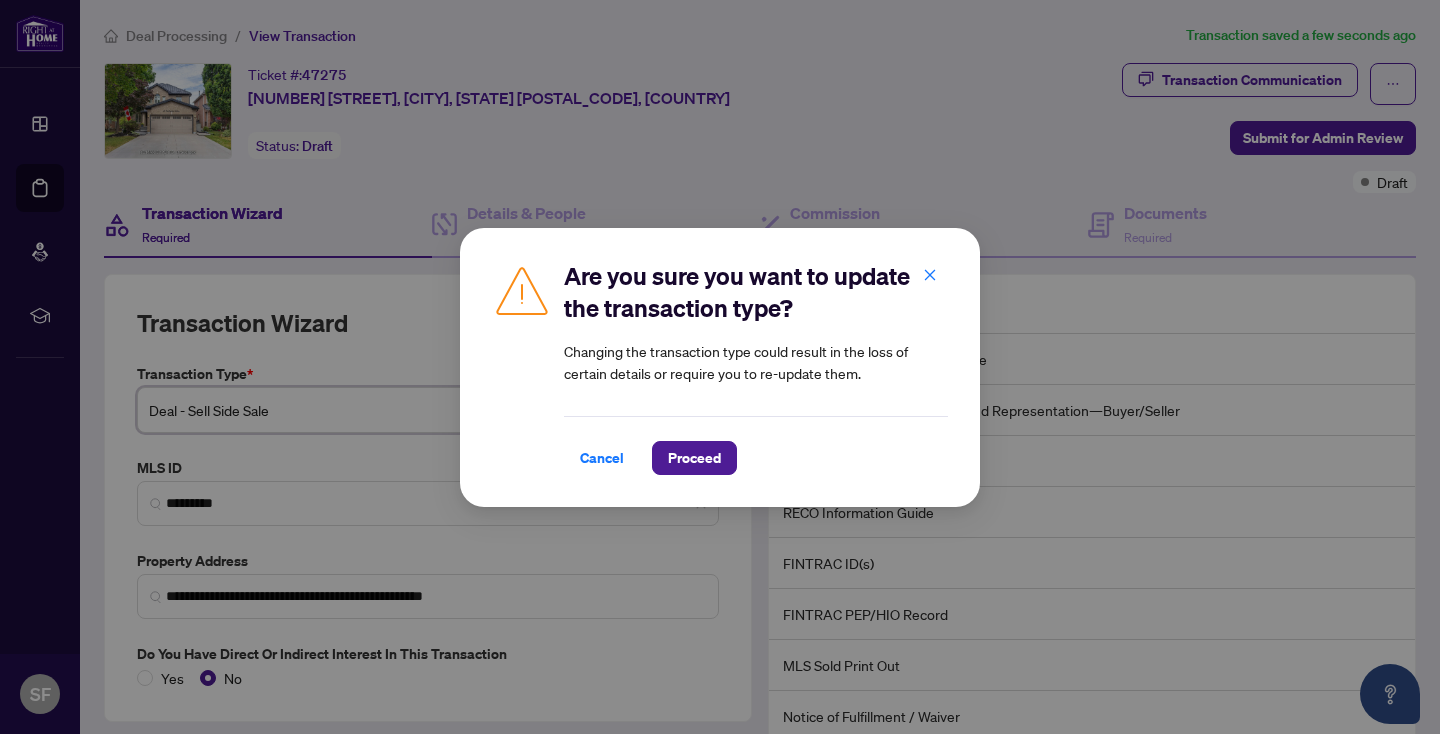 click on "**********" at bounding box center [720, 367] 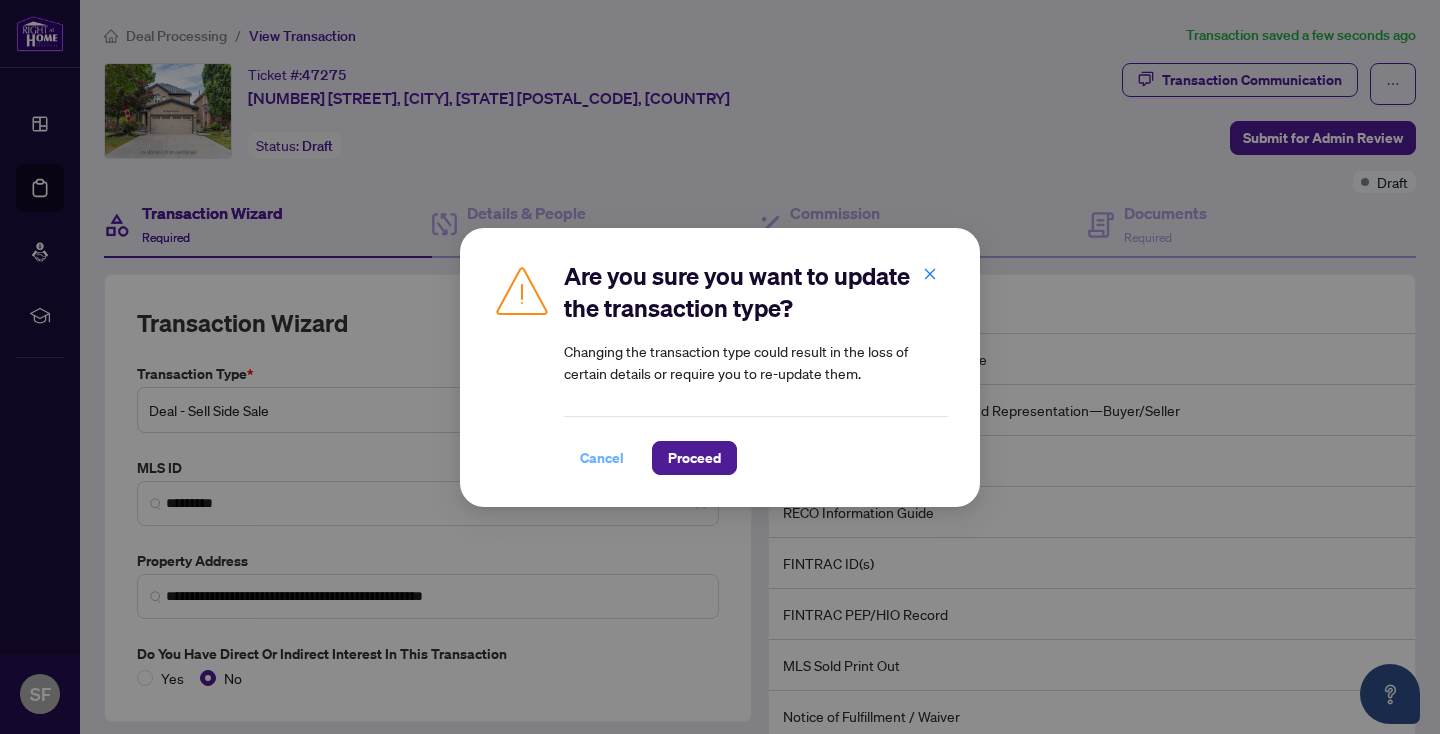 click on "Cancel" at bounding box center (602, 458) 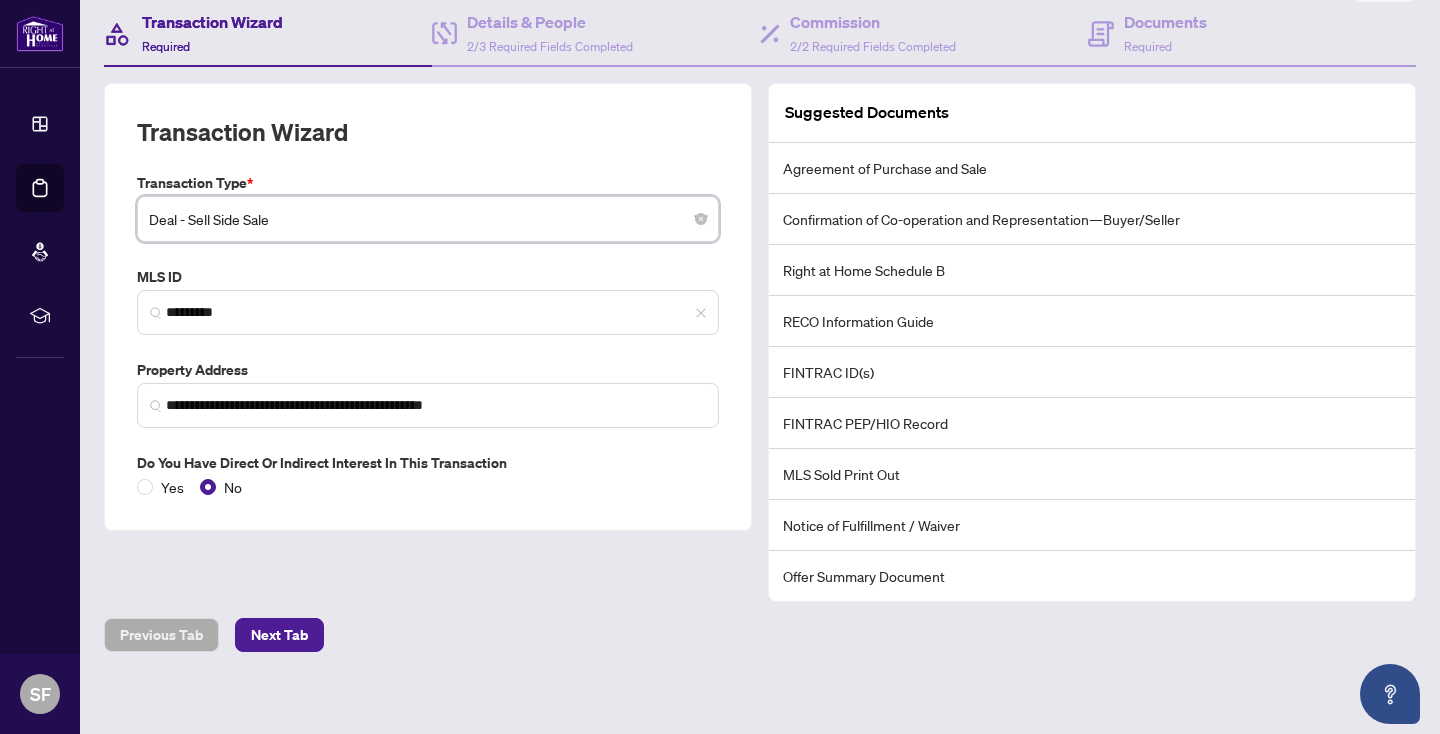 scroll, scrollTop: 202, scrollLeft: 0, axis: vertical 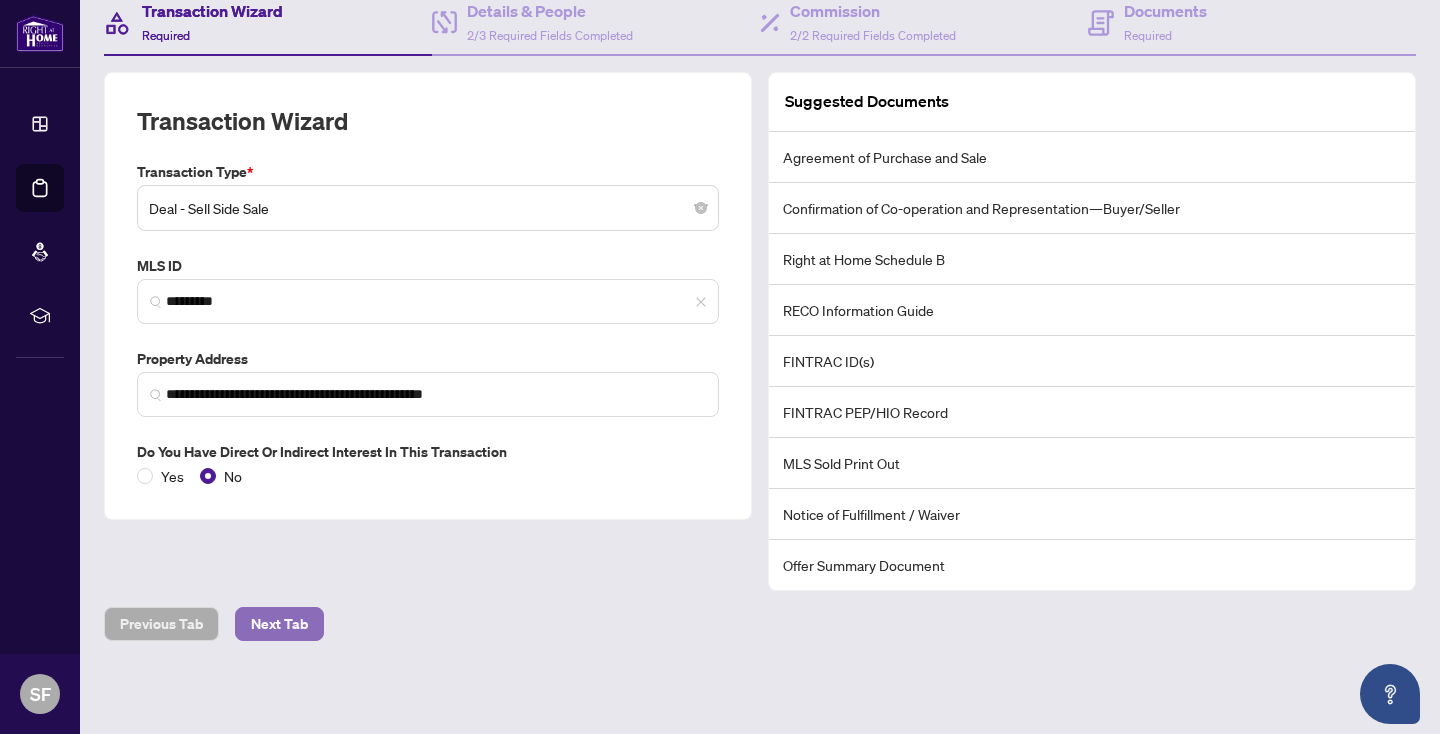 click on "Next Tab" at bounding box center (279, 624) 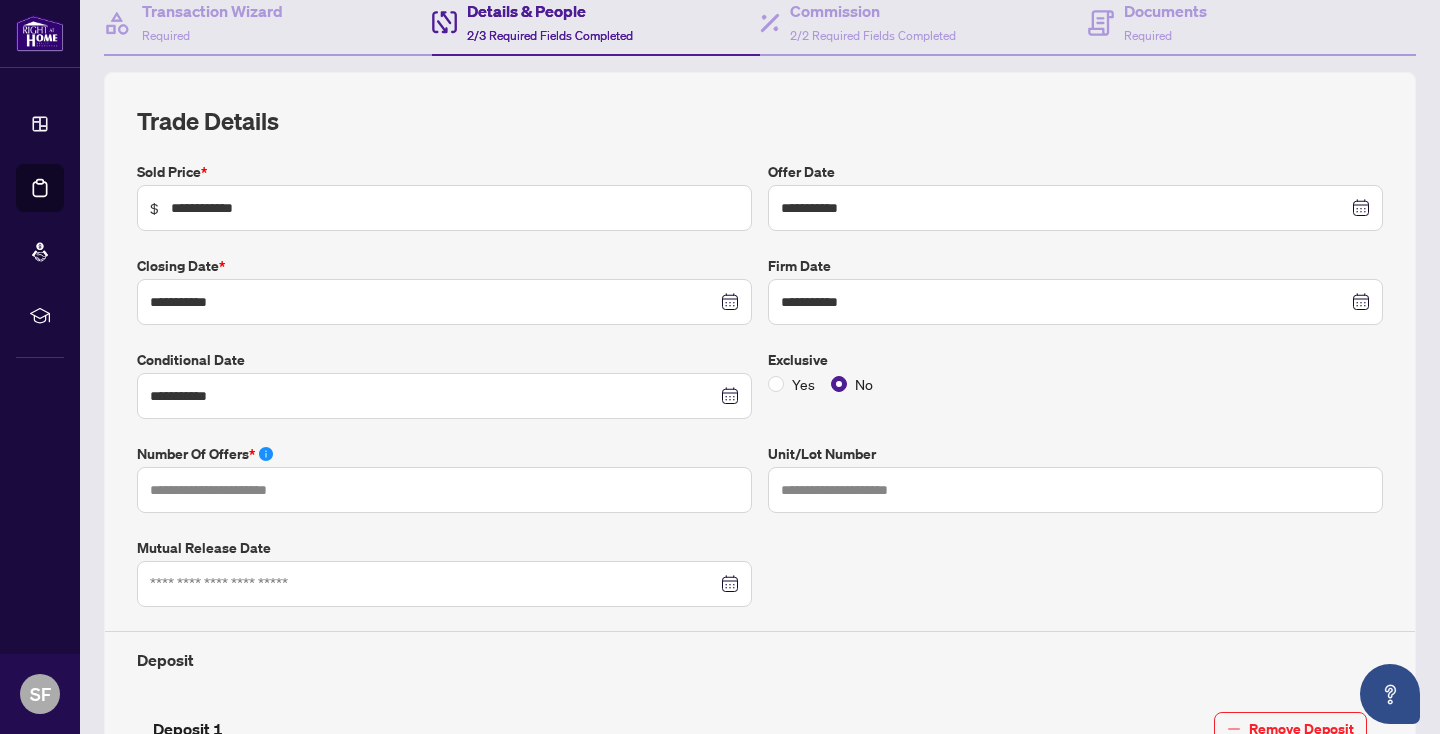 type on "**********" 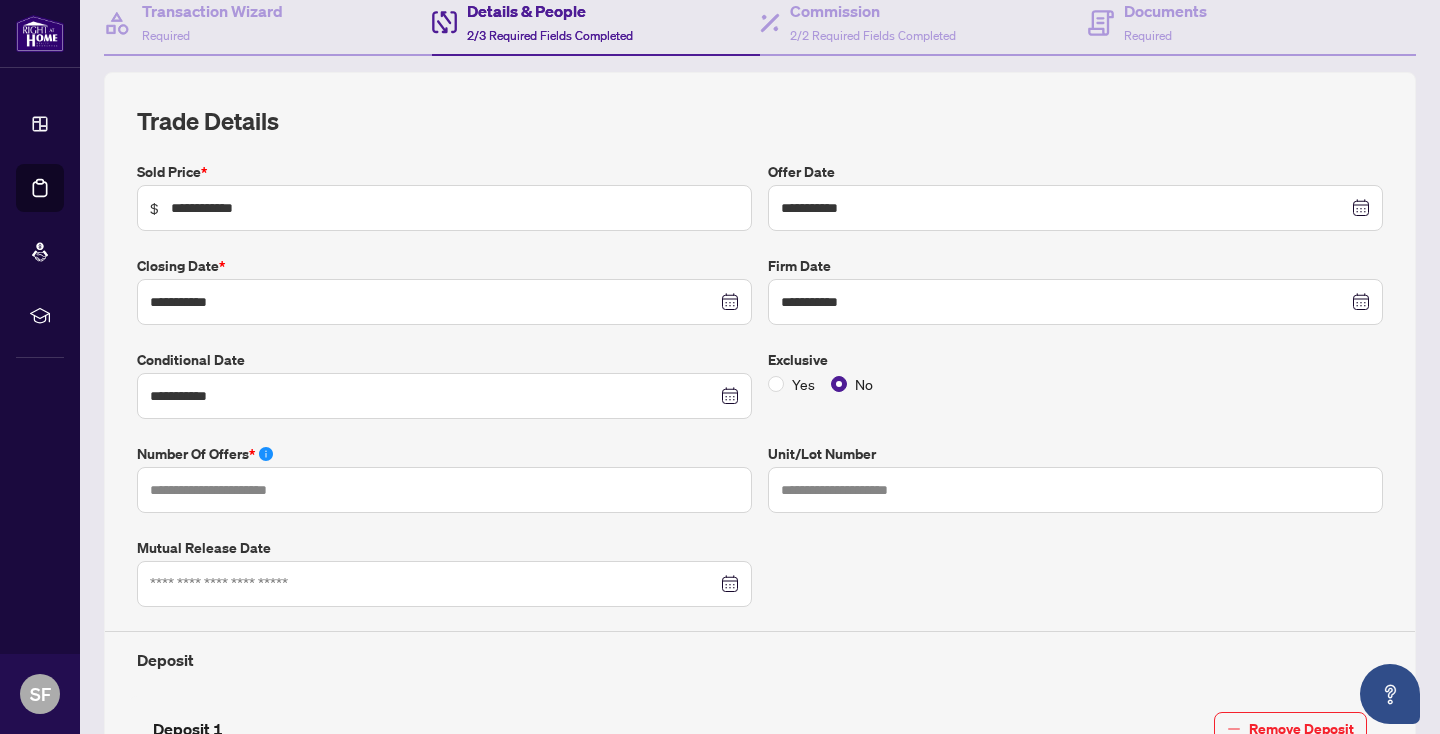 type on "**********" 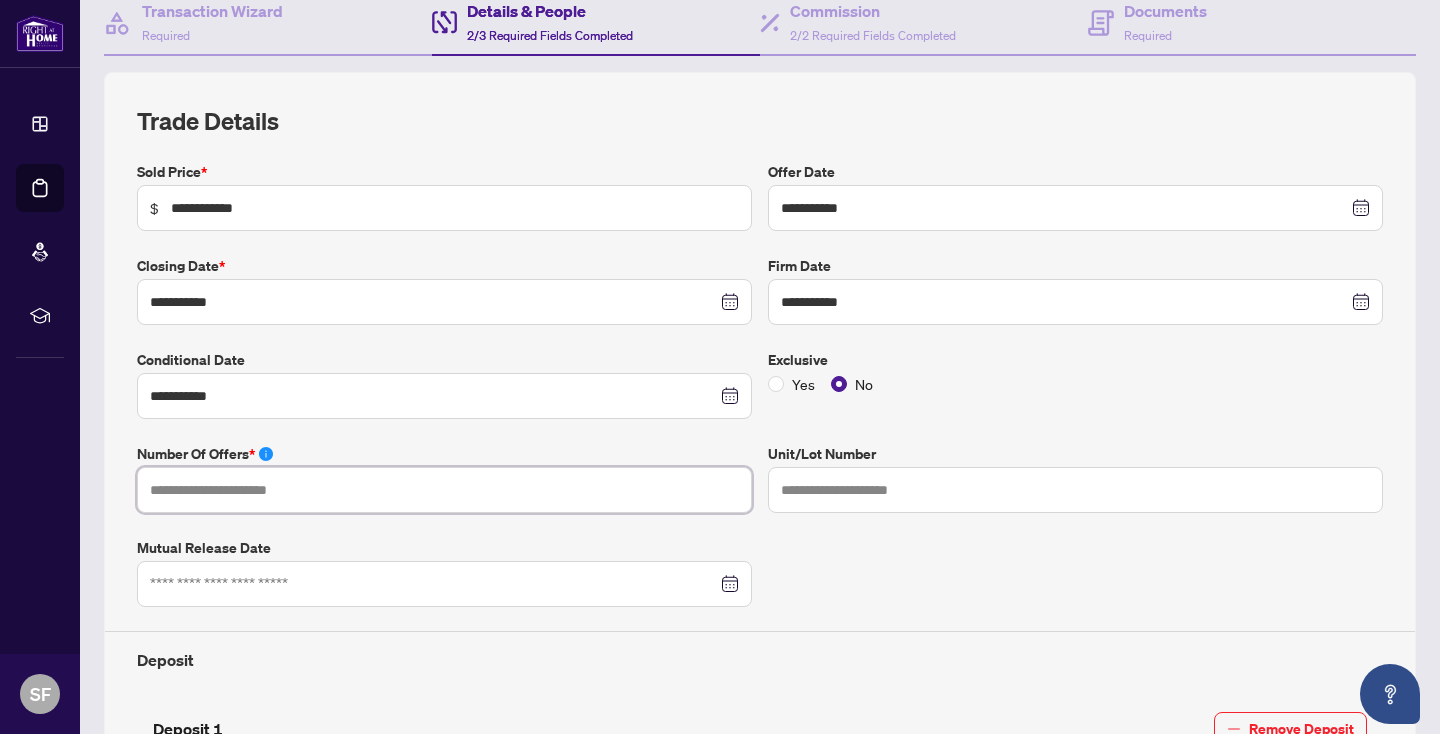 click at bounding box center [444, 490] 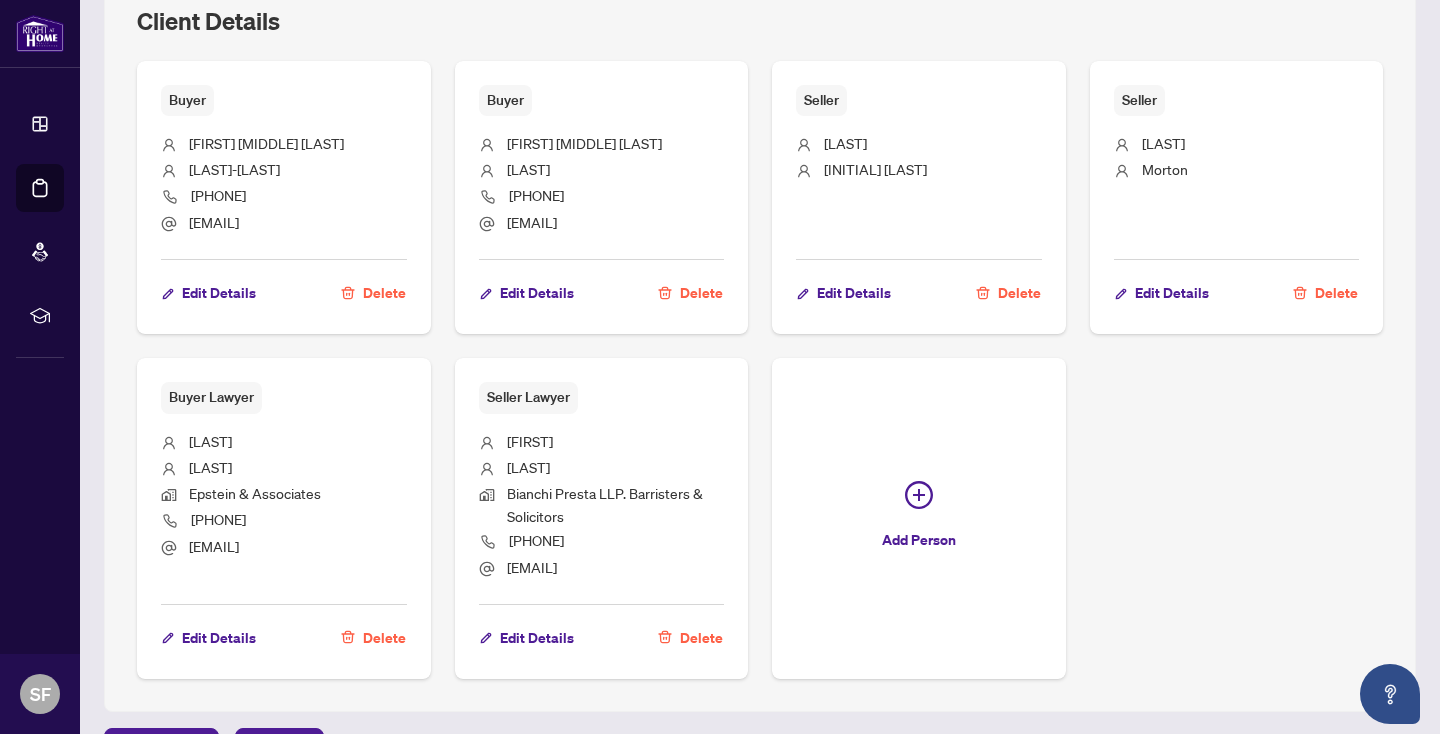 scroll, scrollTop: 1695, scrollLeft: 0, axis: vertical 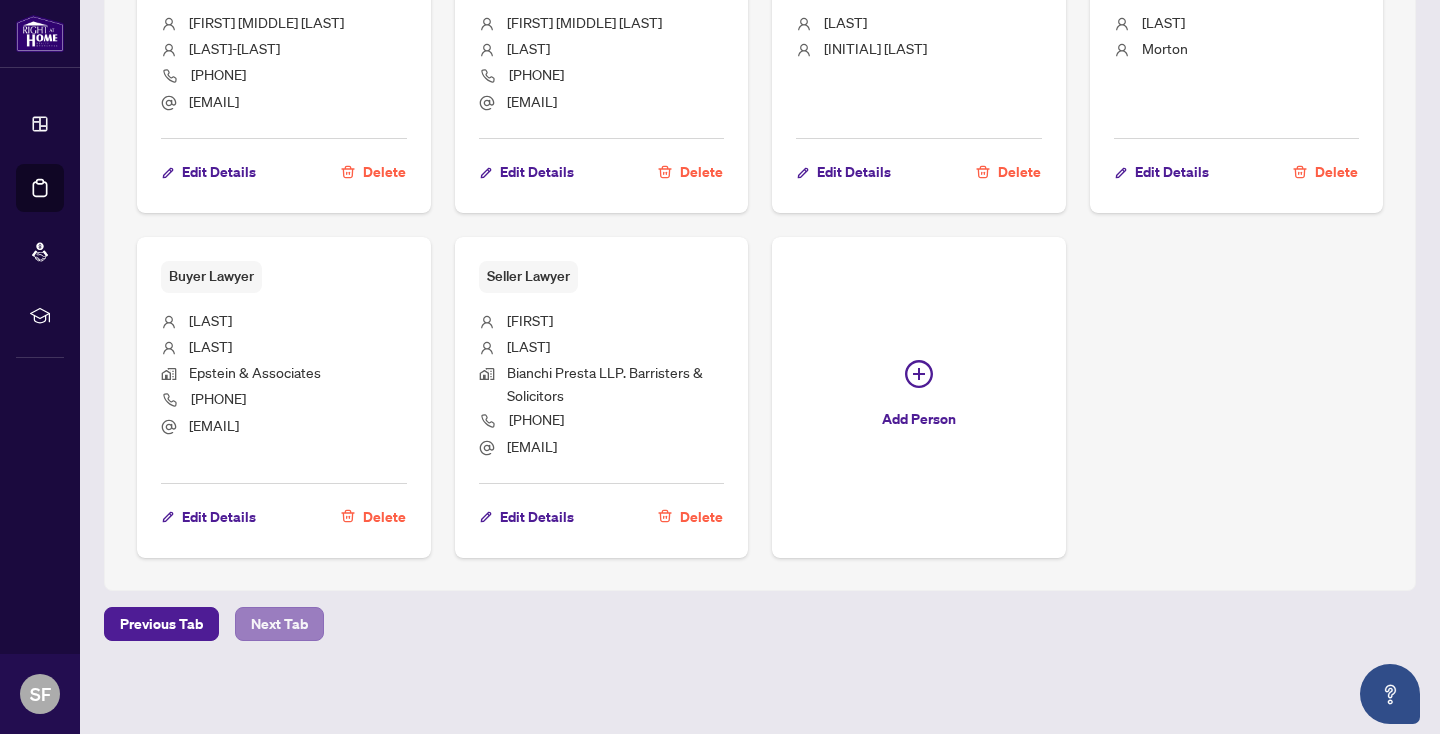 type on "*" 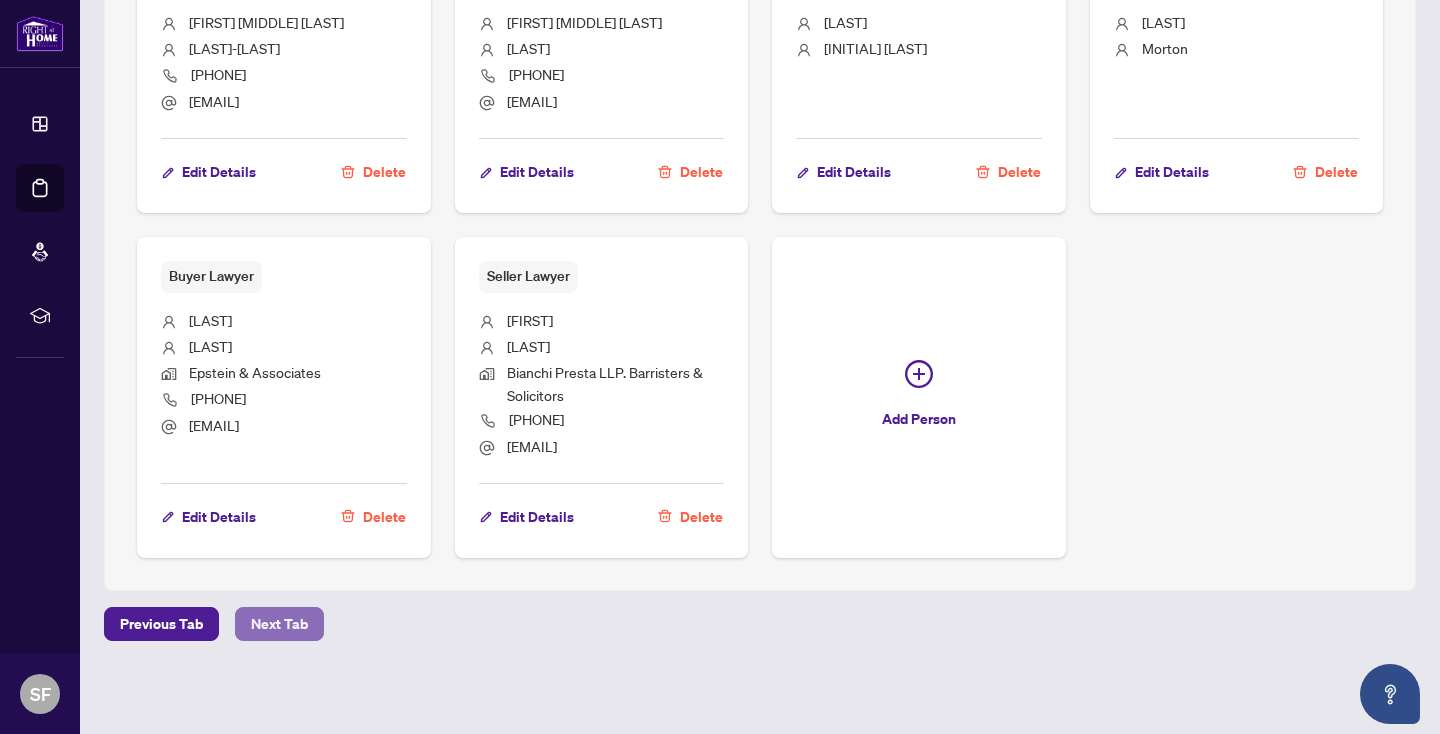 click on "Next Tab" at bounding box center (279, 624) 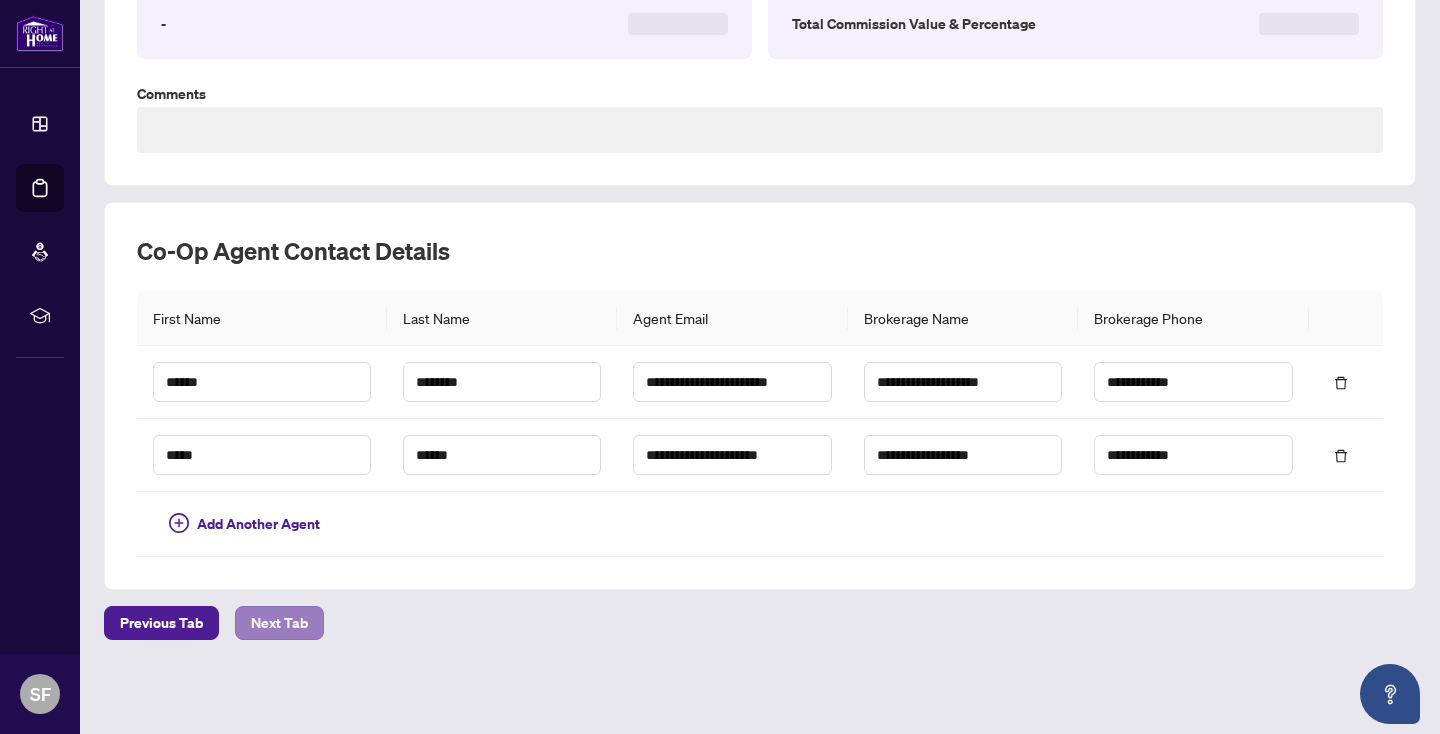 scroll, scrollTop: 0, scrollLeft: 0, axis: both 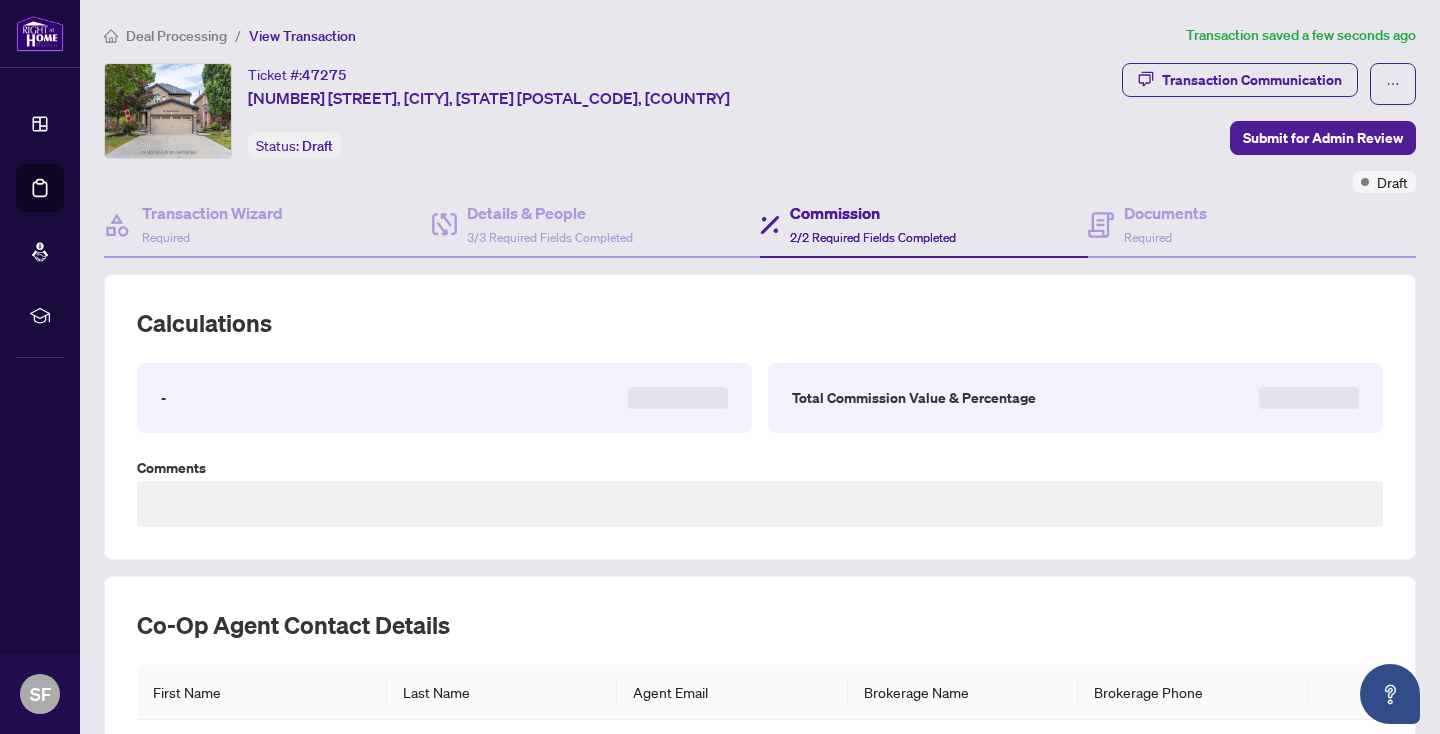 type on "**********" 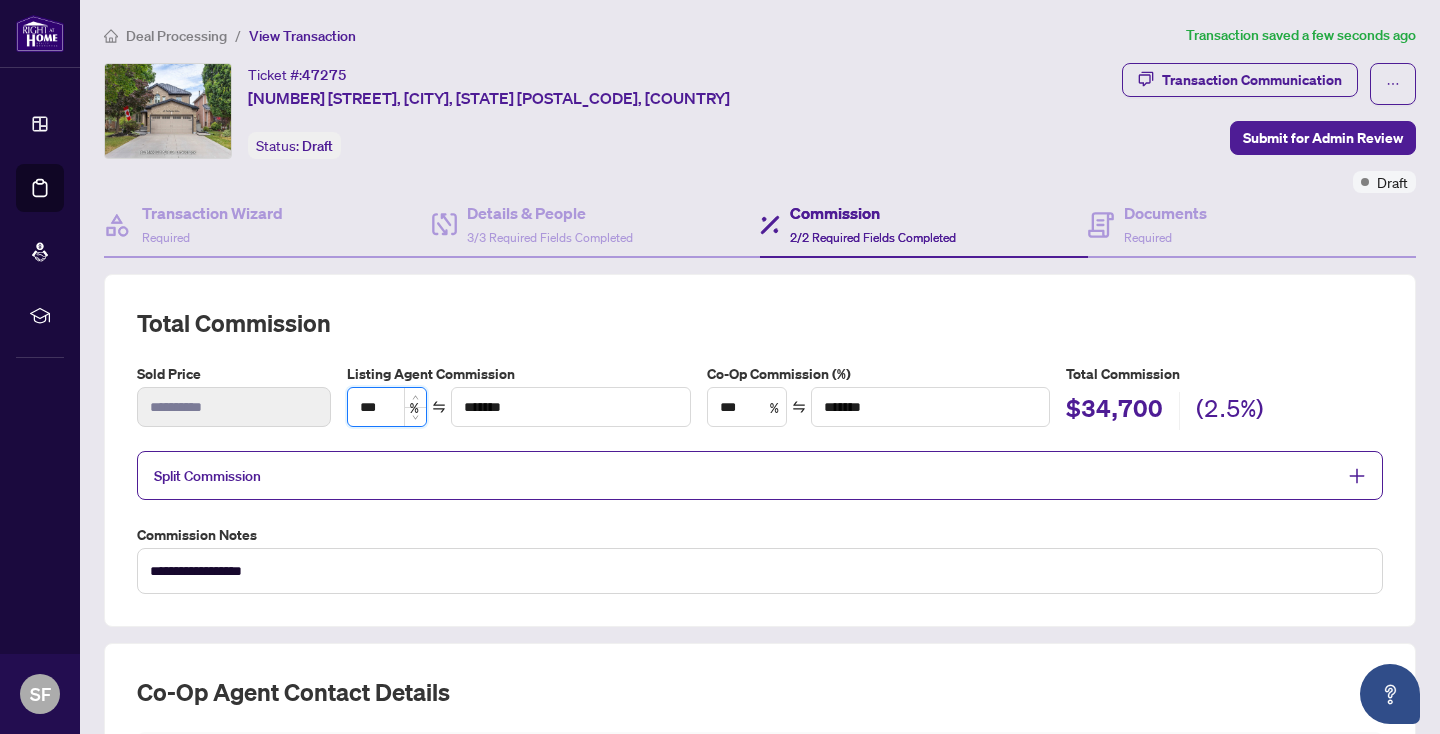 click on "***" at bounding box center [387, 407] 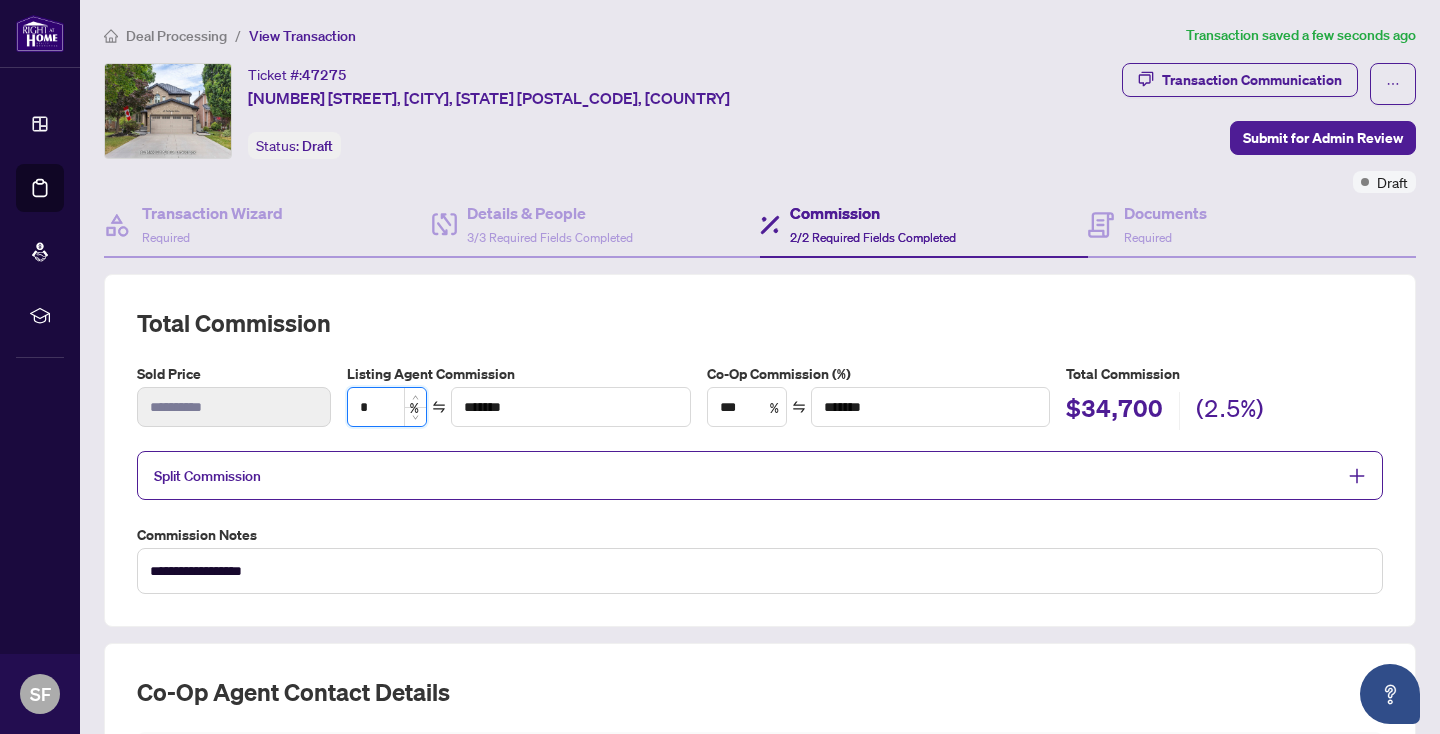 type on "*" 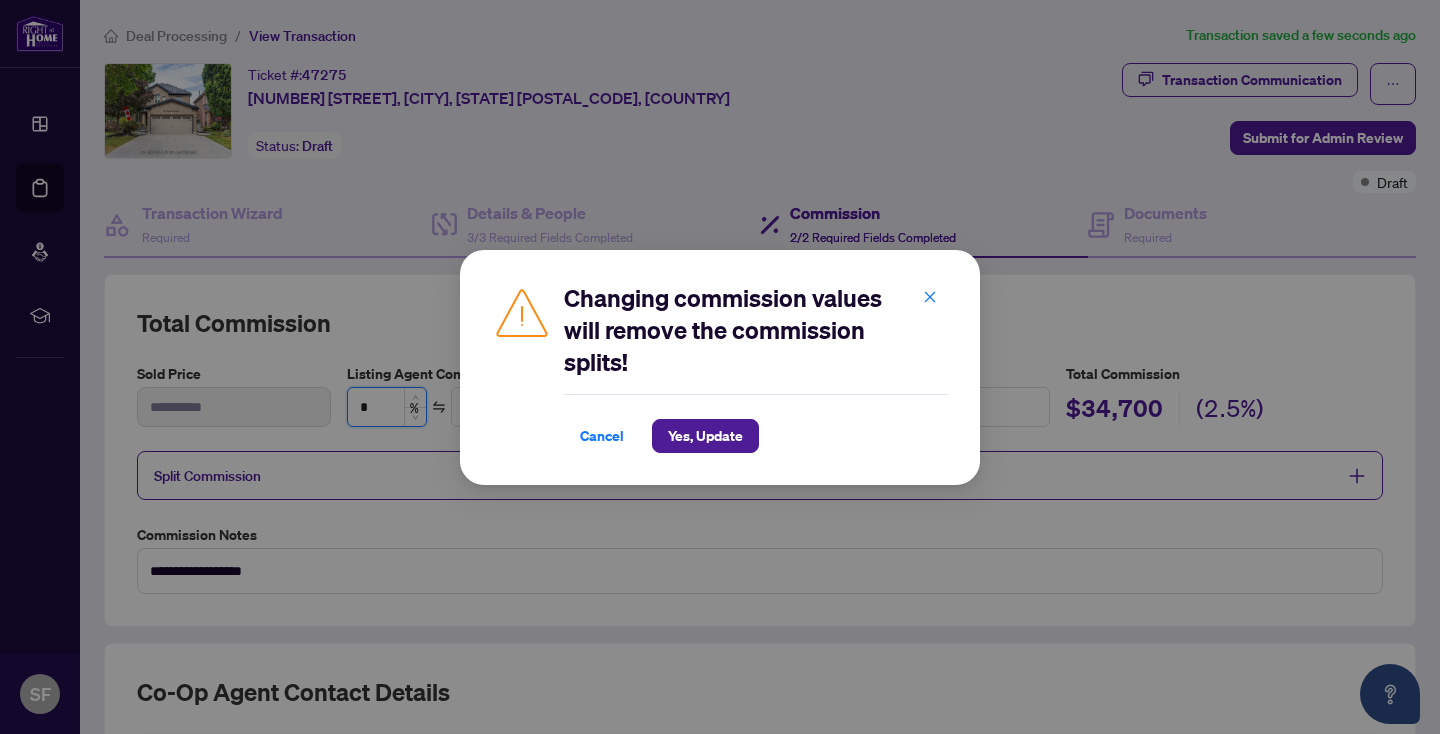 type on "*" 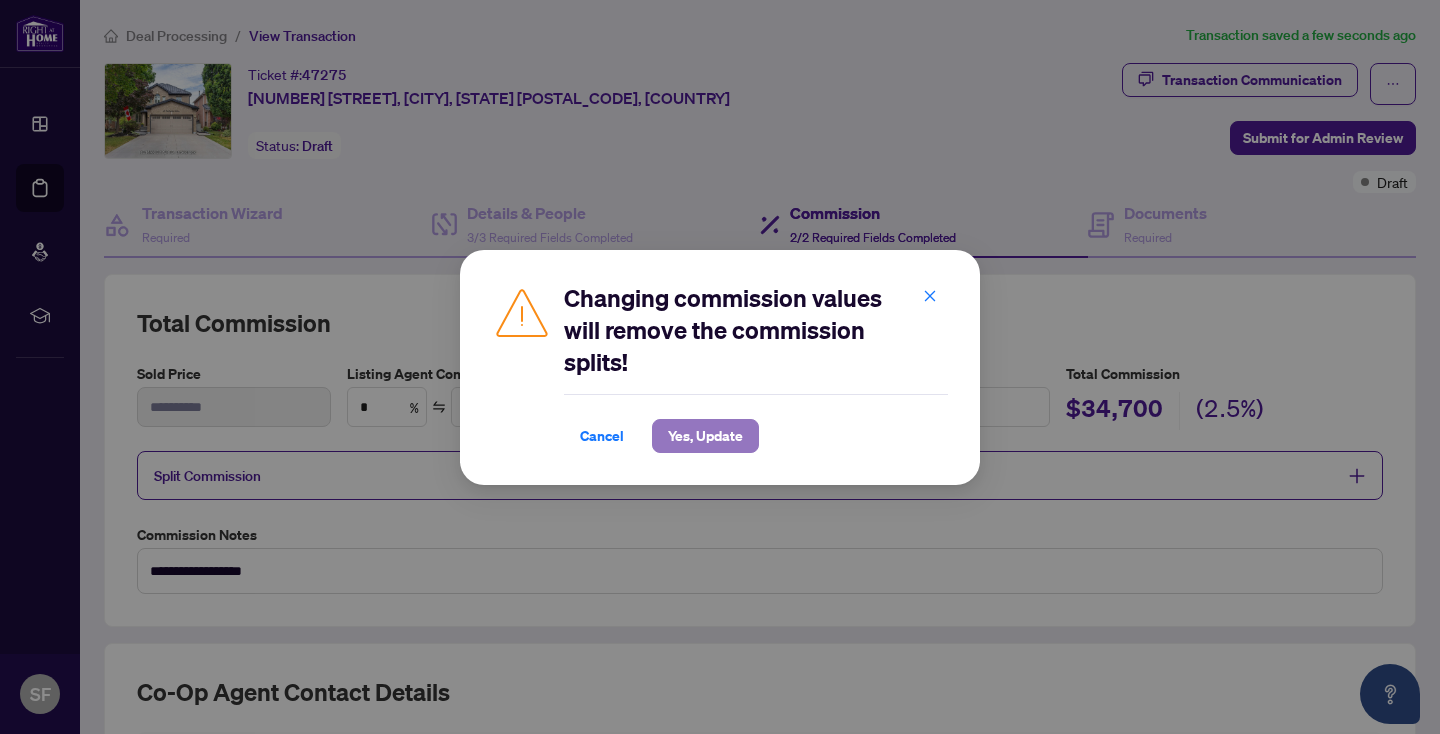 click on "Yes, Update" at bounding box center (705, 436) 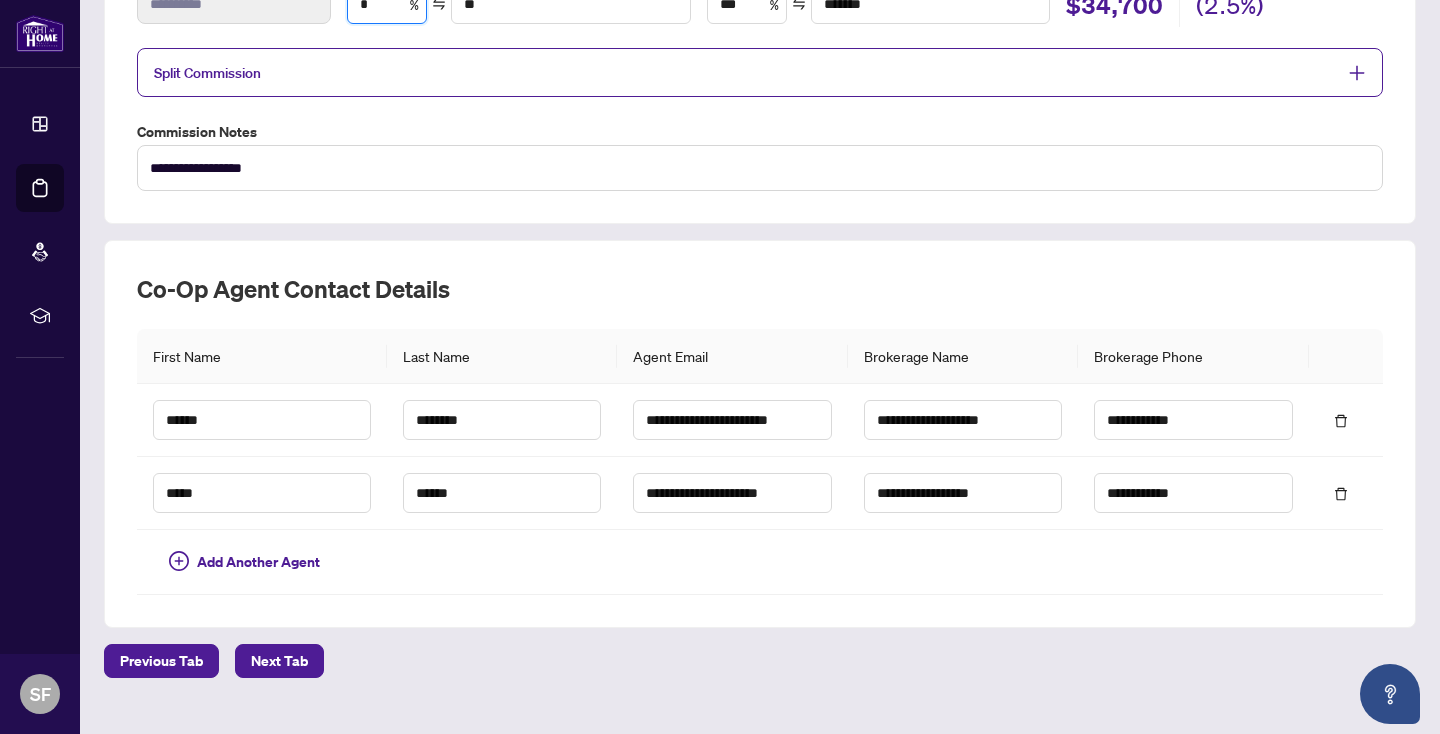 scroll, scrollTop: 439, scrollLeft: 0, axis: vertical 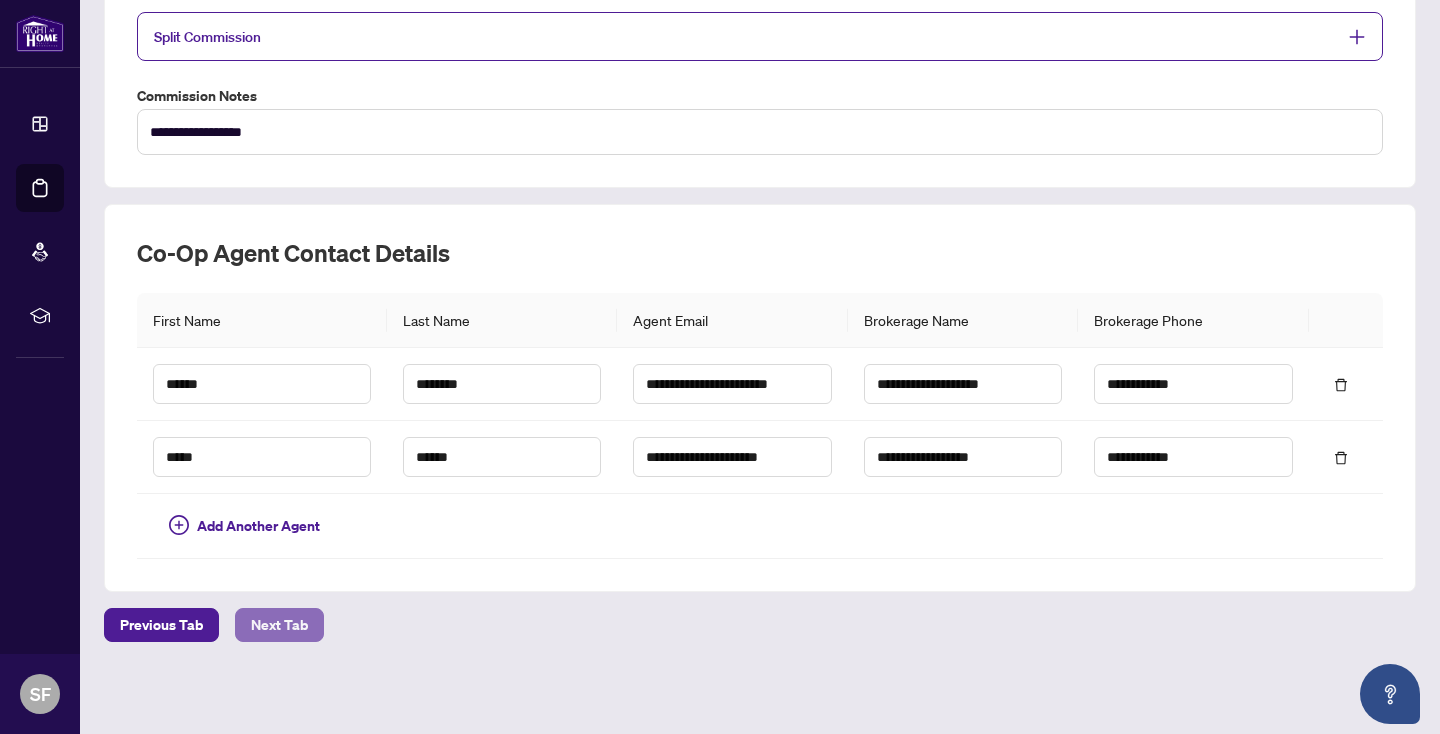 click on "Next Tab" at bounding box center (279, 625) 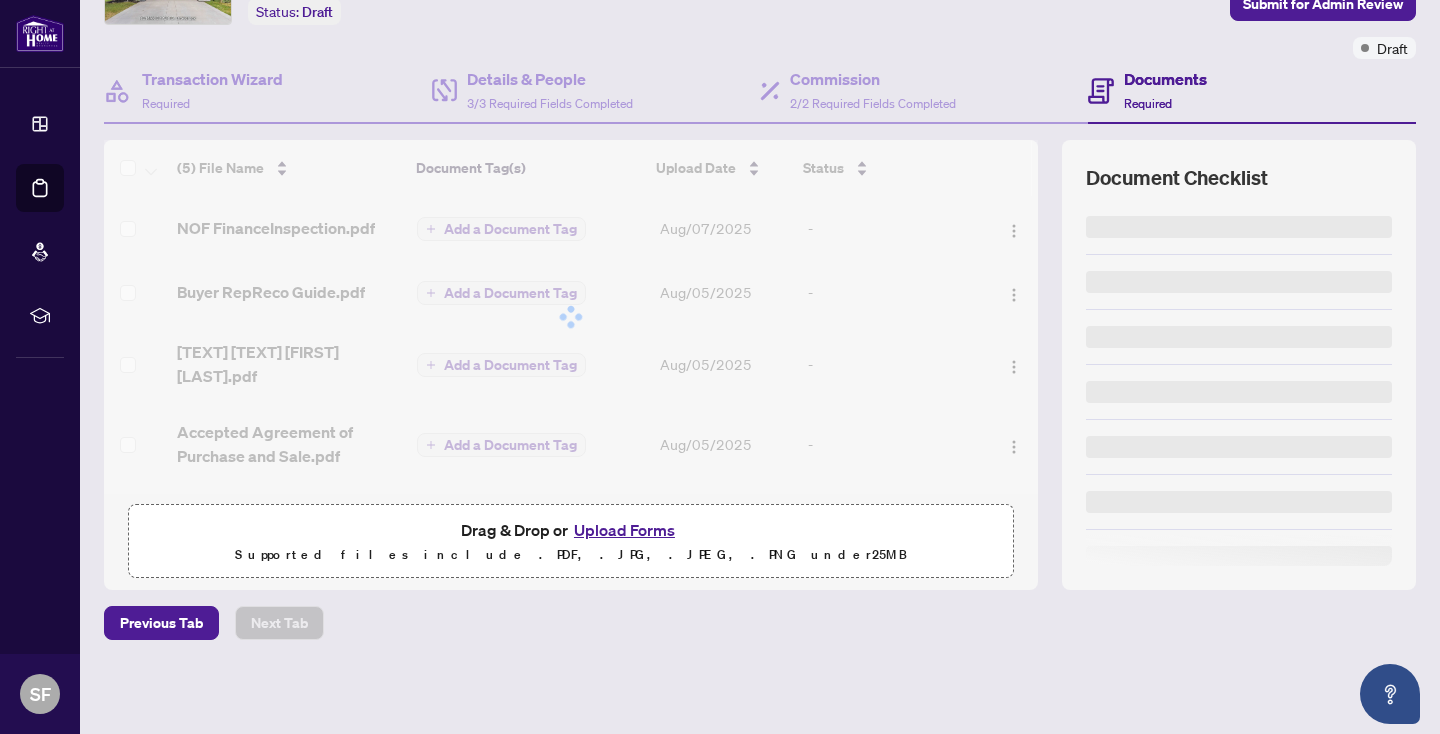 scroll, scrollTop: 0, scrollLeft: 0, axis: both 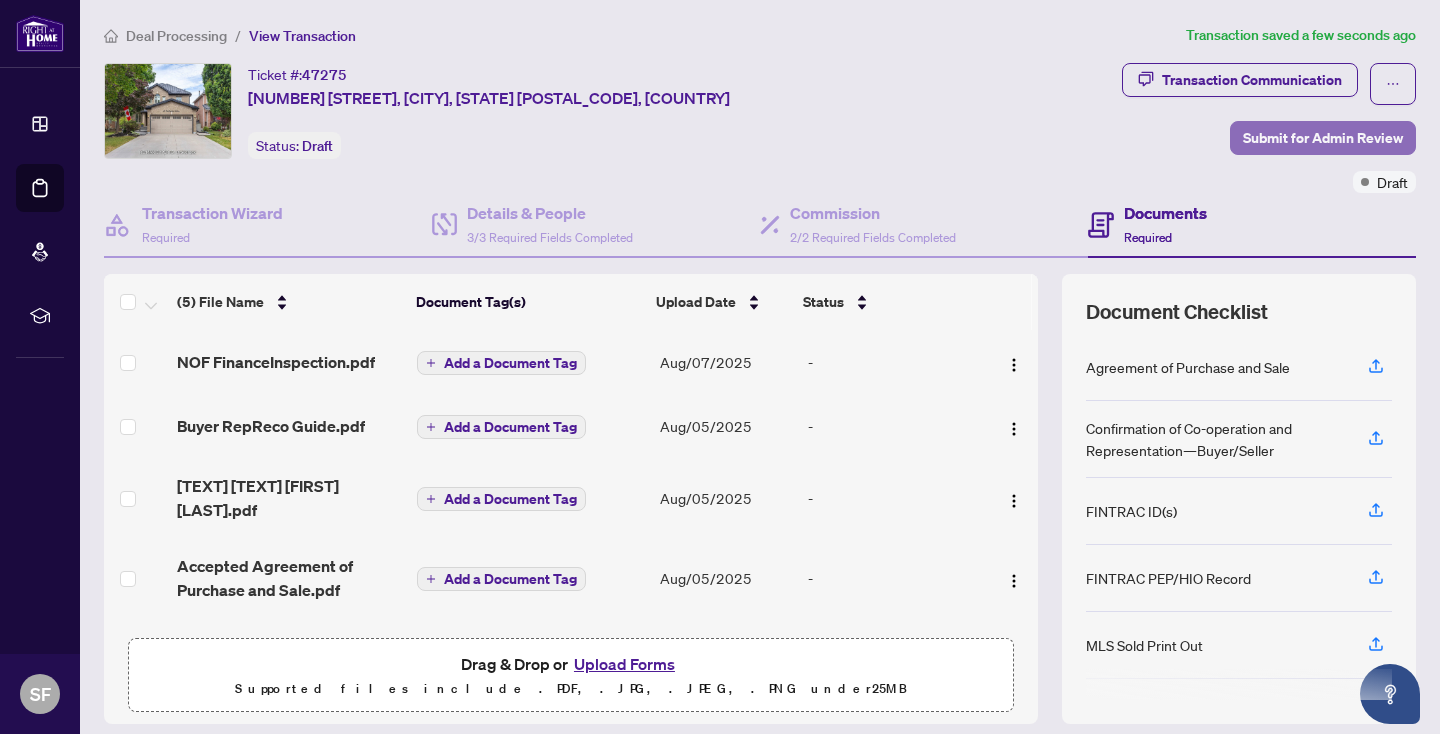 click on "Submit for Admin Review" at bounding box center [1323, 138] 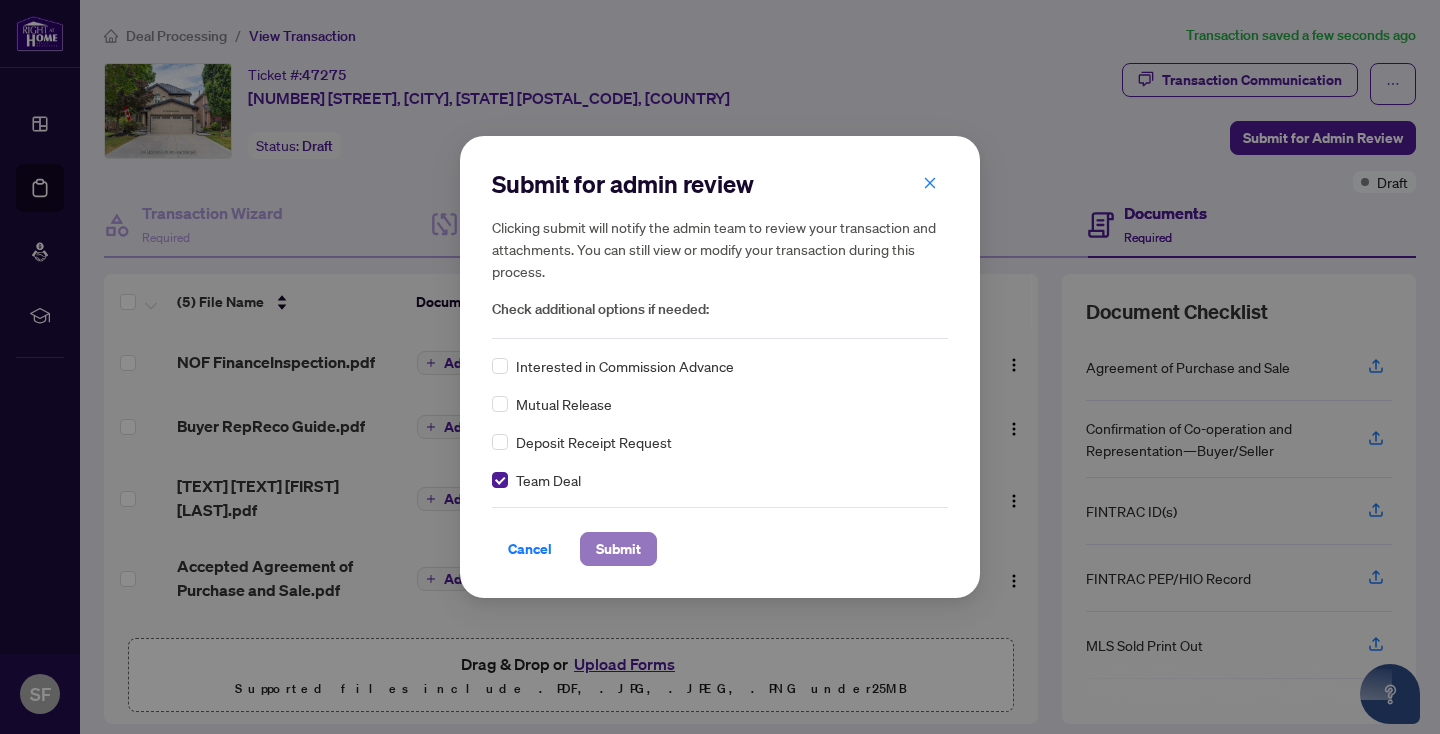 click on "Submit" at bounding box center [618, 549] 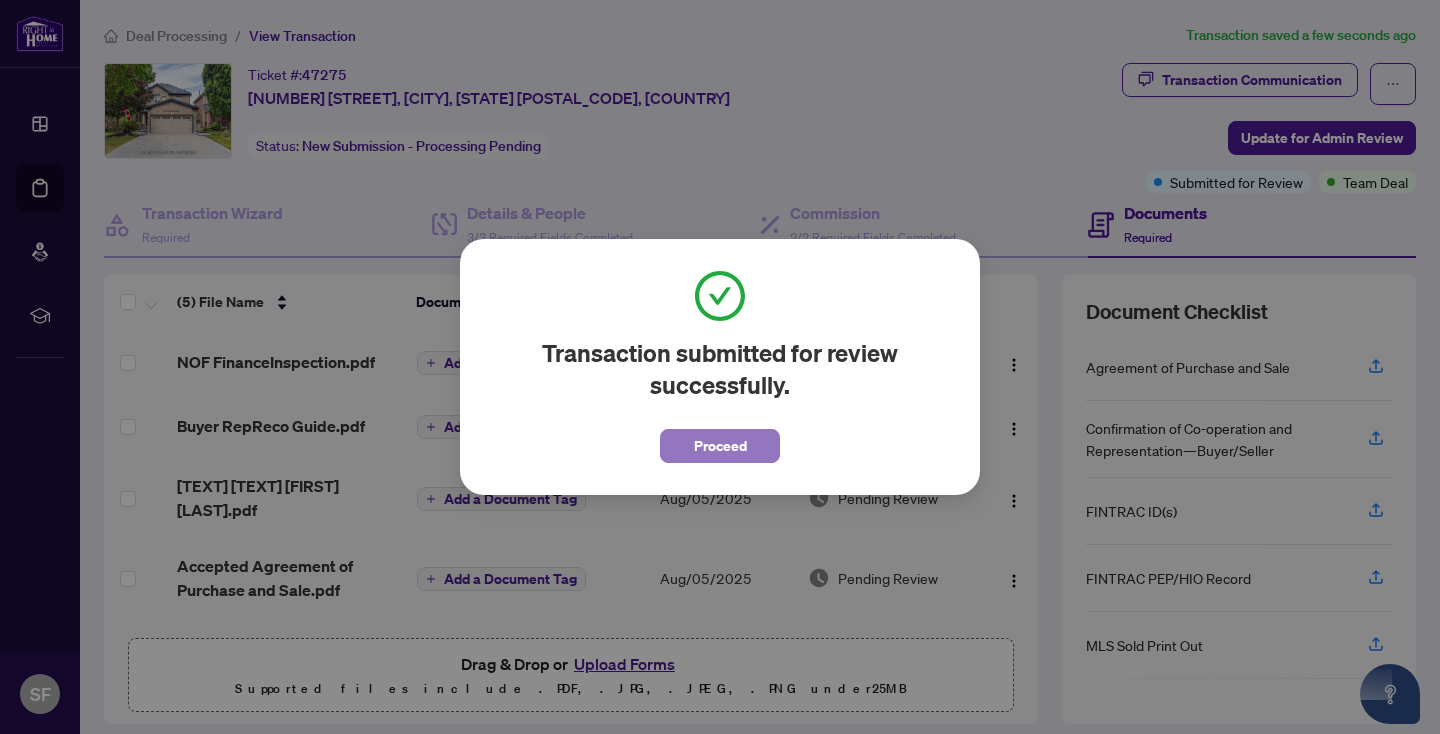 click on "Proceed" at bounding box center (720, 446) 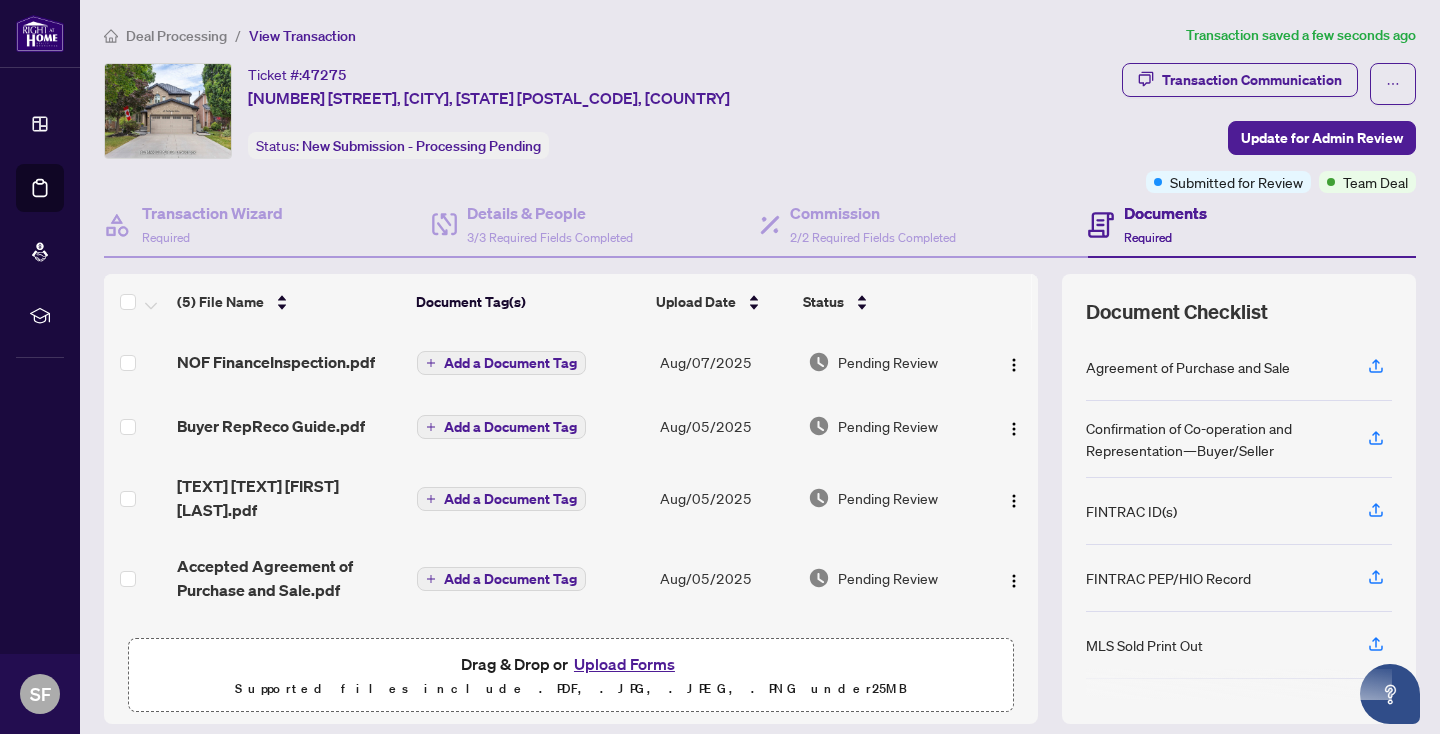 scroll, scrollTop: 61, scrollLeft: 0, axis: vertical 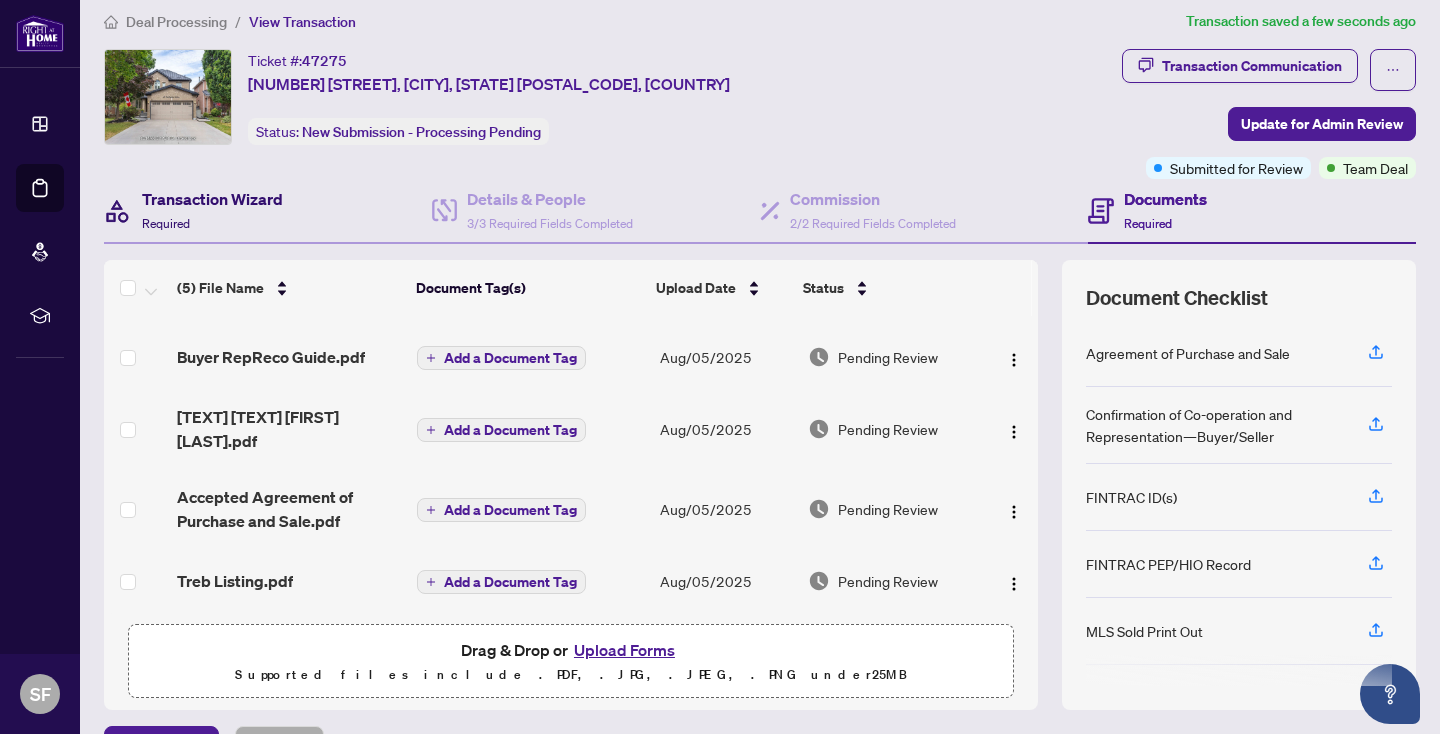 click on "Transaction Wizard" at bounding box center (212, 199) 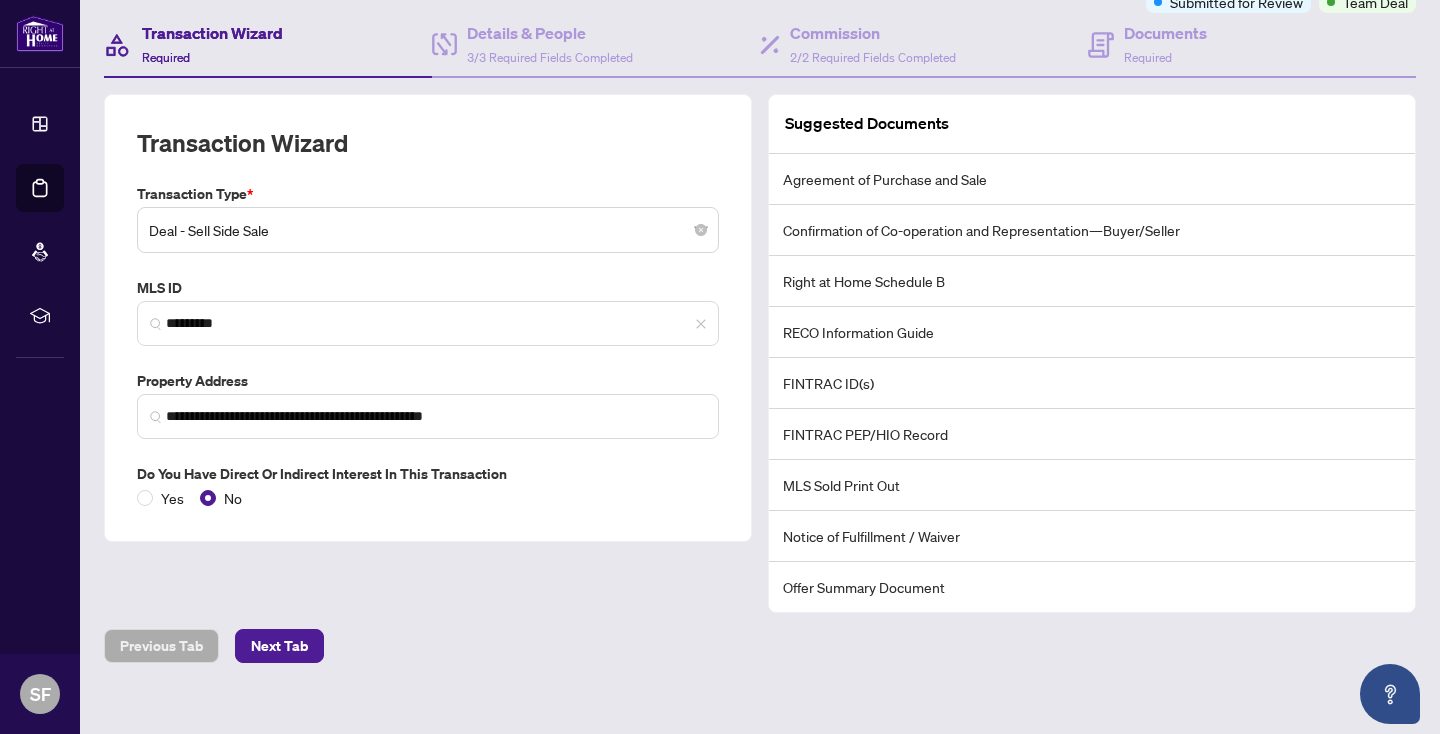 scroll, scrollTop: 202, scrollLeft: 0, axis: vertical 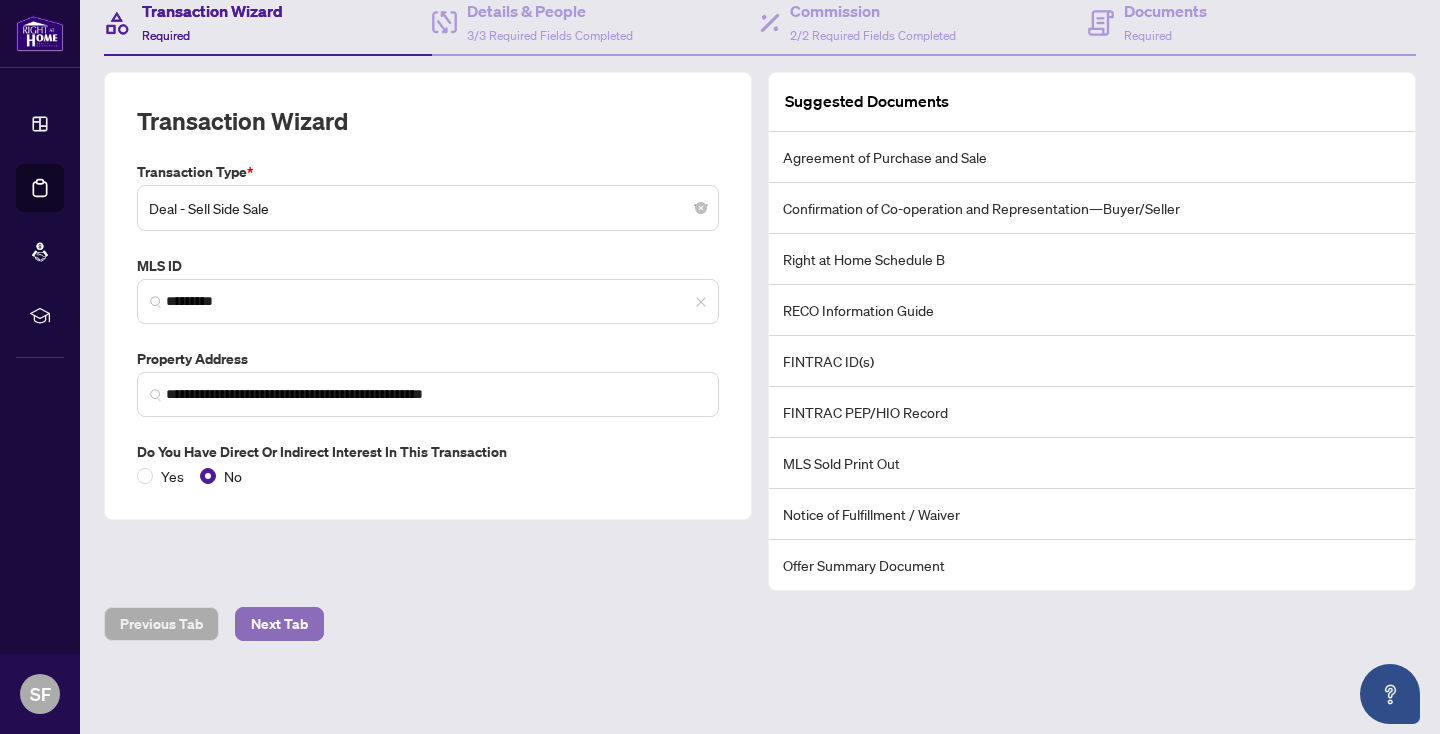 click on "Next Tab" at bounding box center [279, 624] 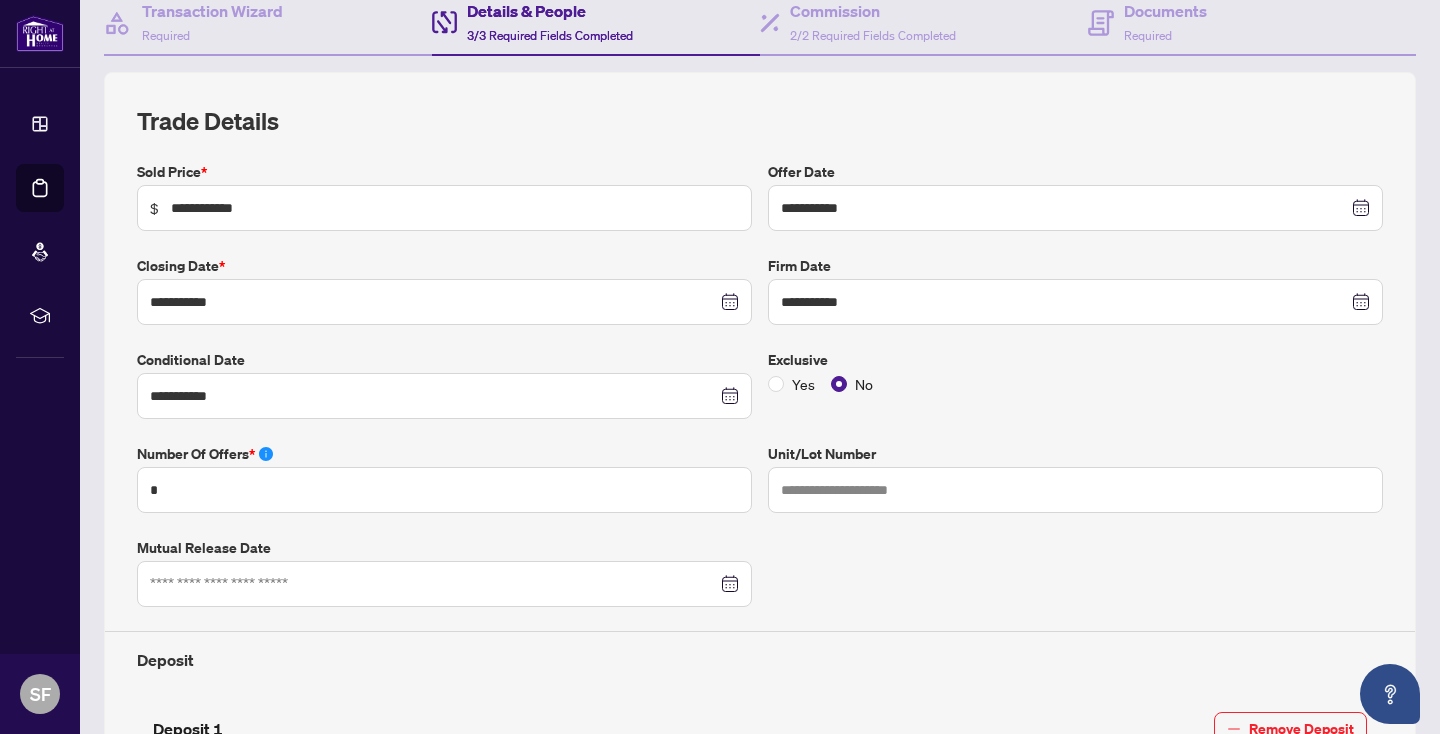 type on "**********" 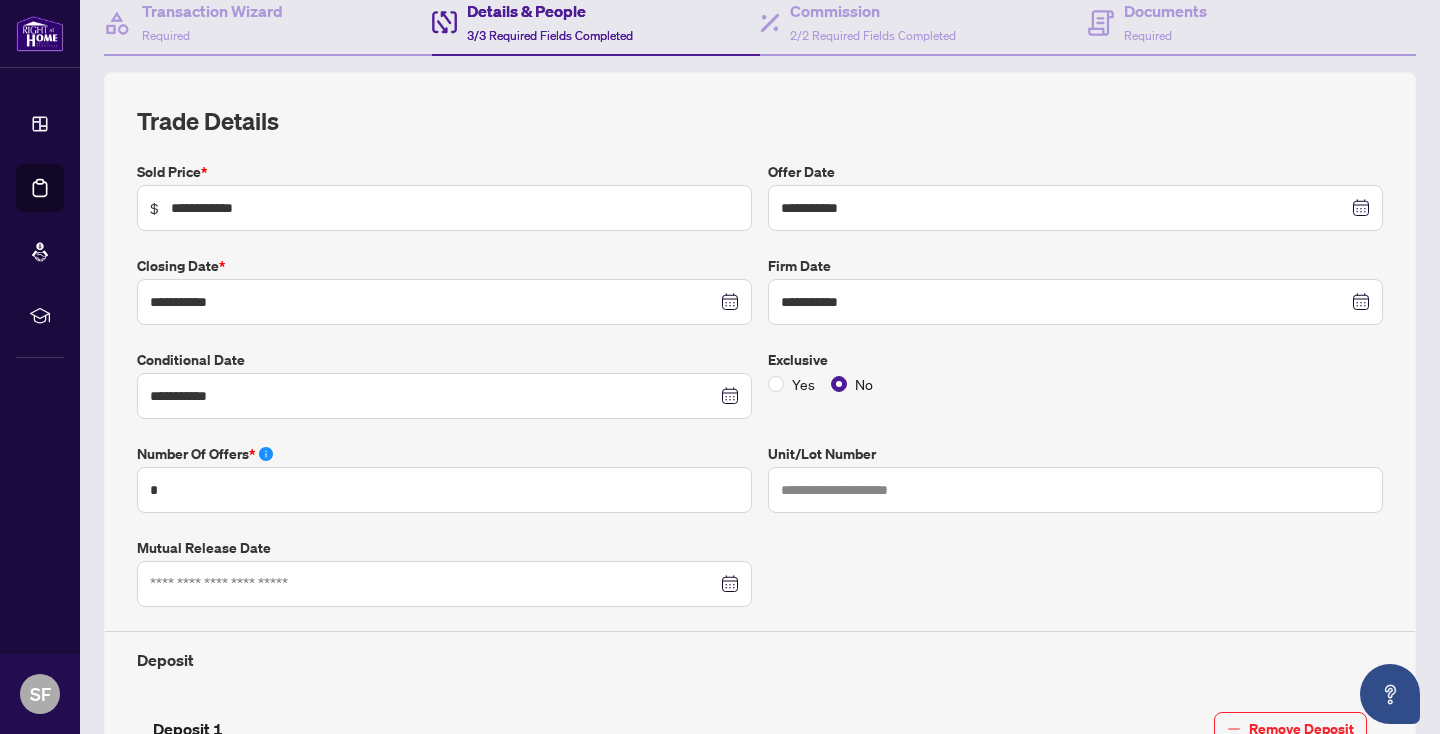 type on "**********" 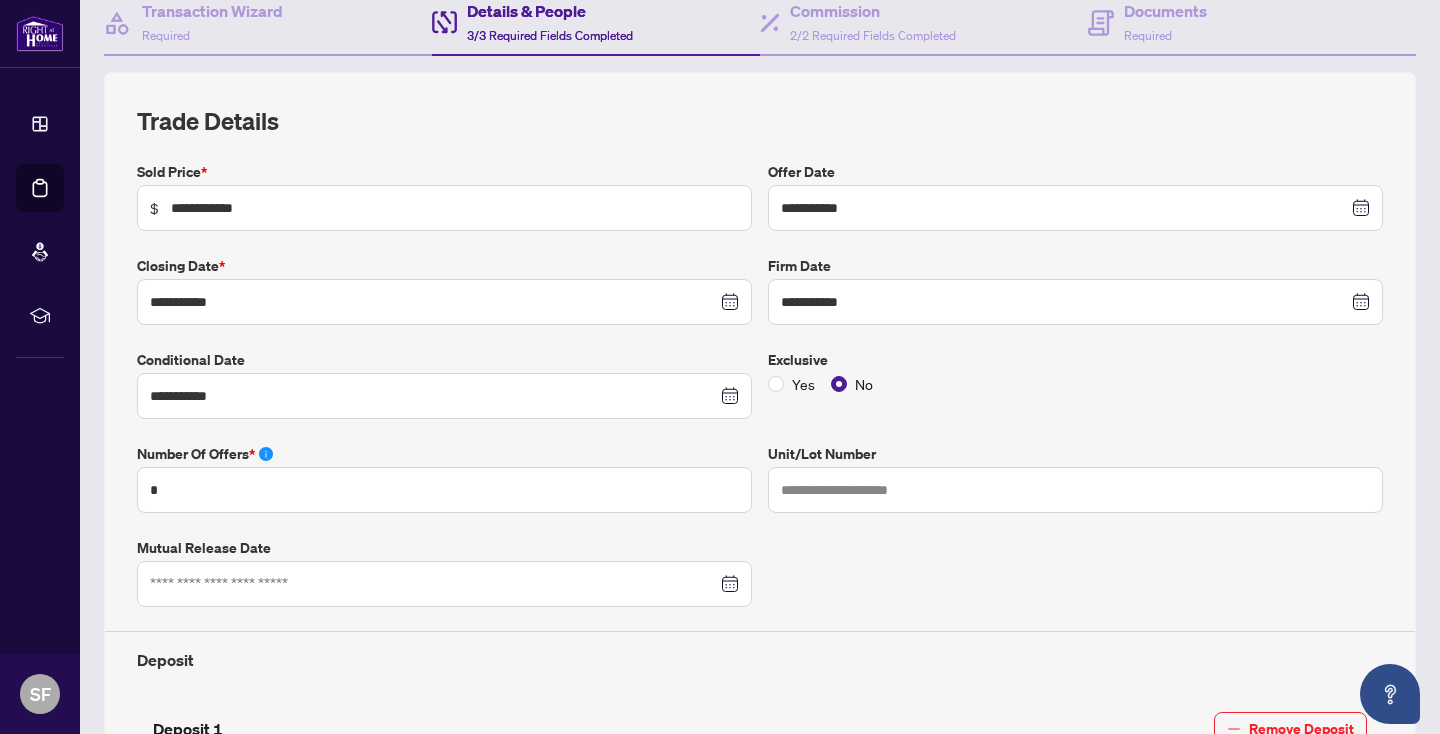 type on "**********" 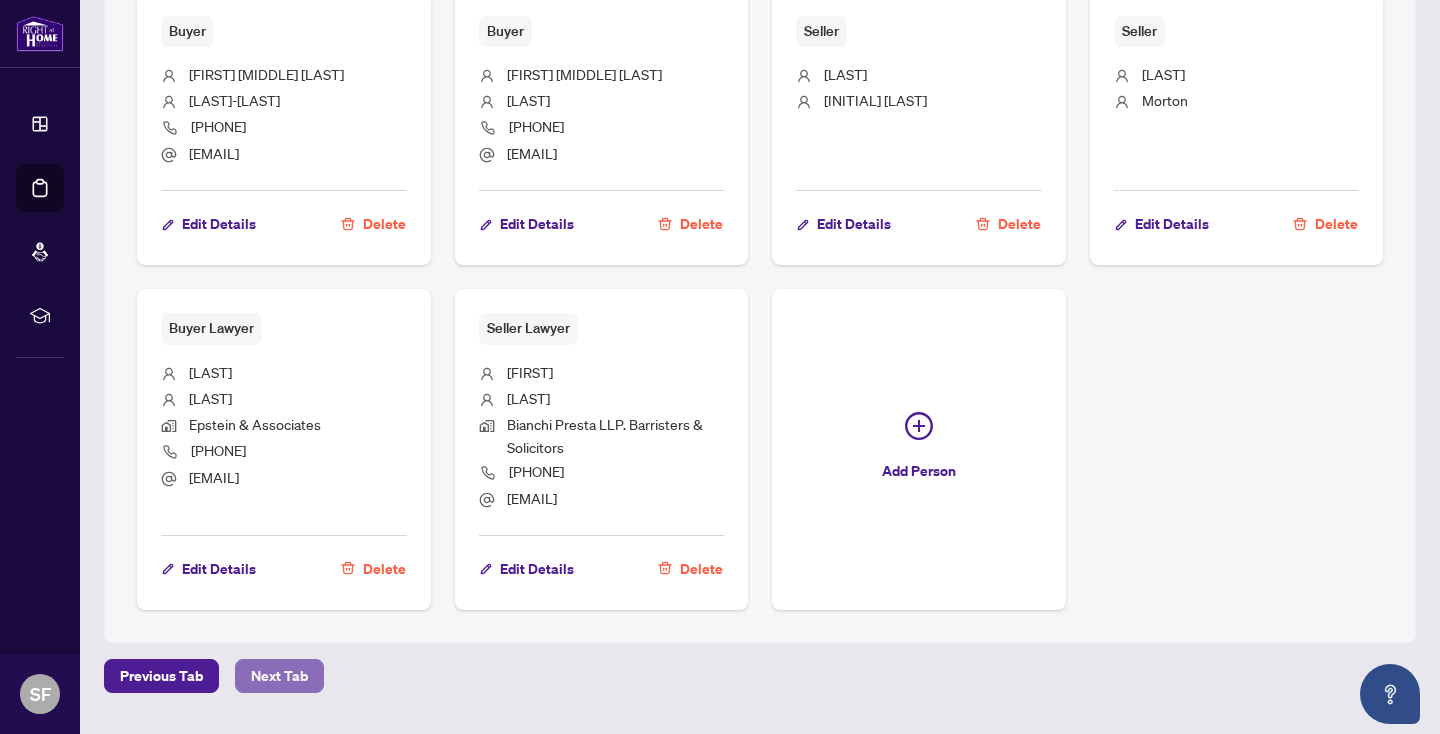 scroll, scrollTop: 1695, scrollLeft: 0, axis: vertical 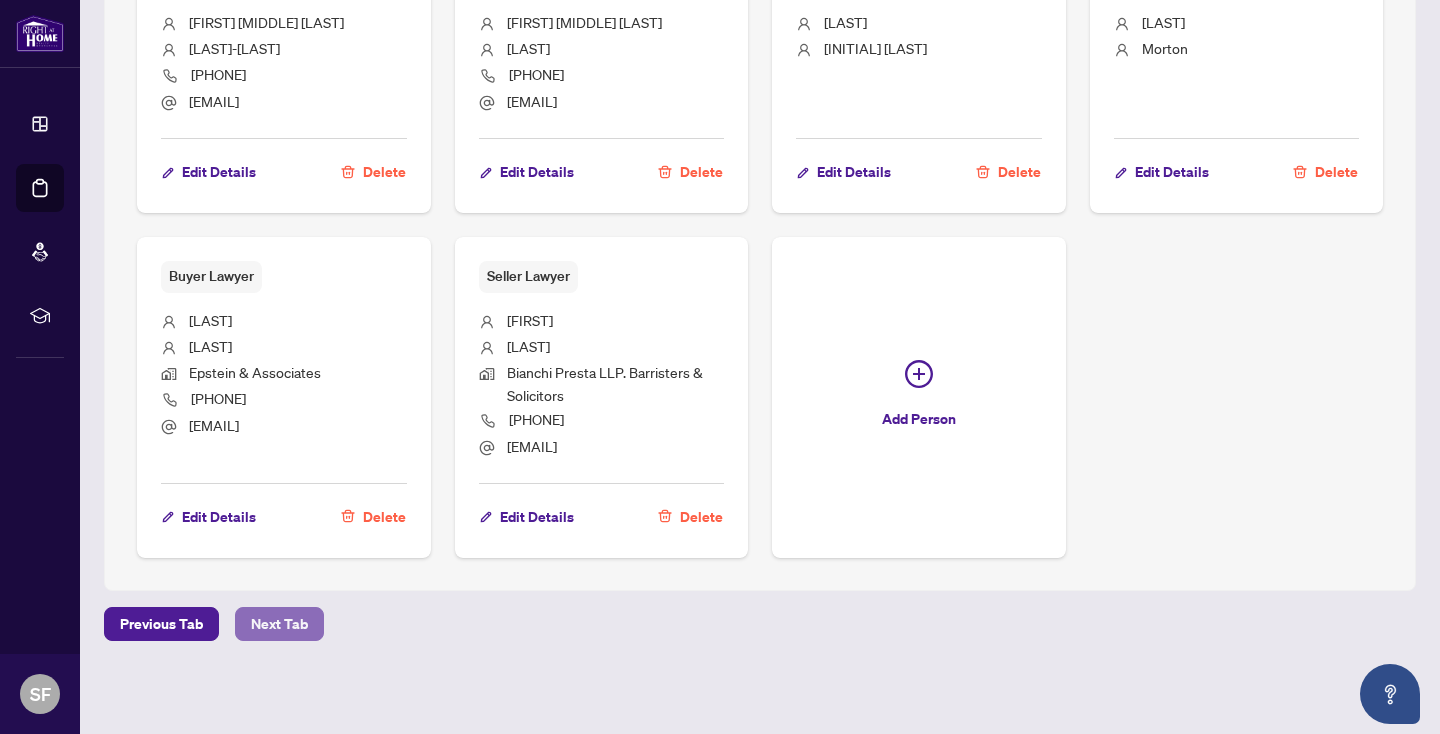 click on "Next Tab" at bounding box center [279, 624] 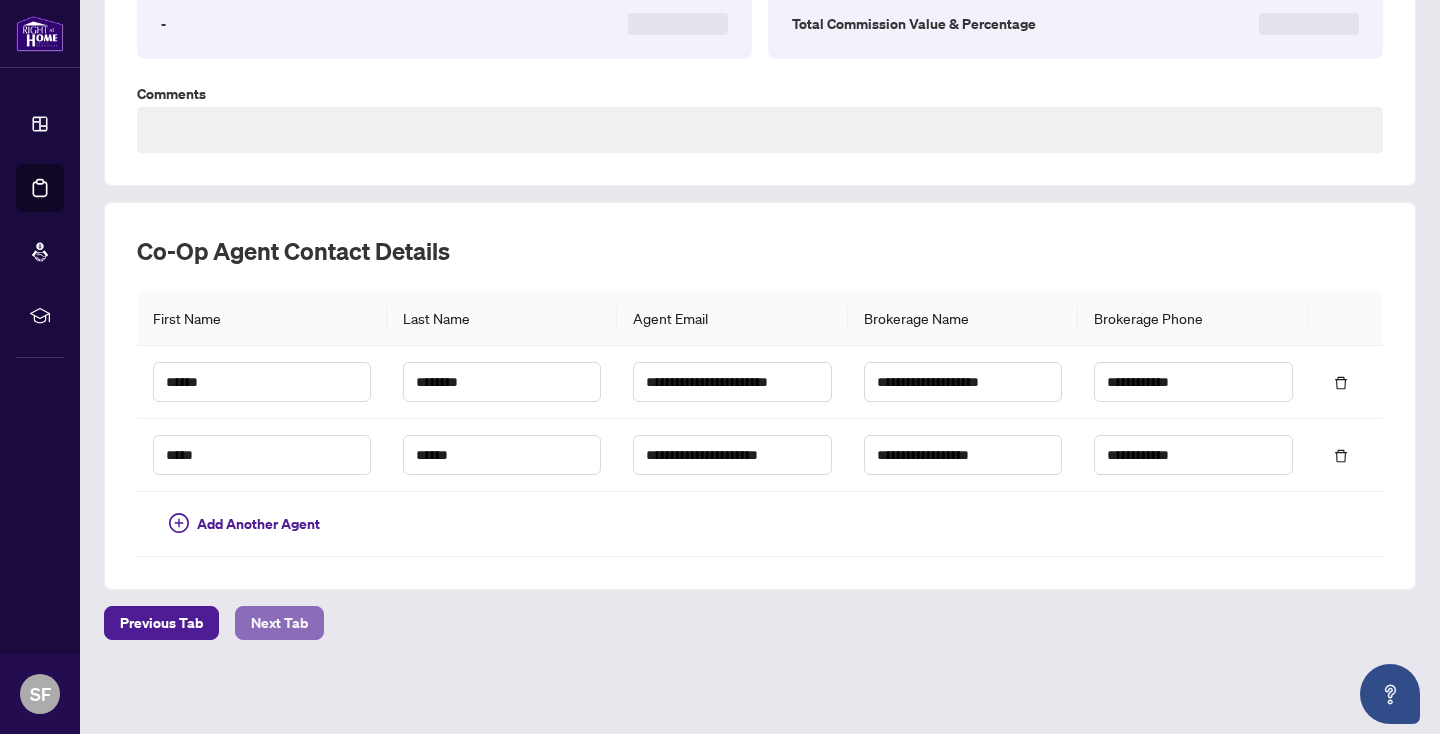 scroll, scrollTop: 0, scrollLeft: 0, axis: both 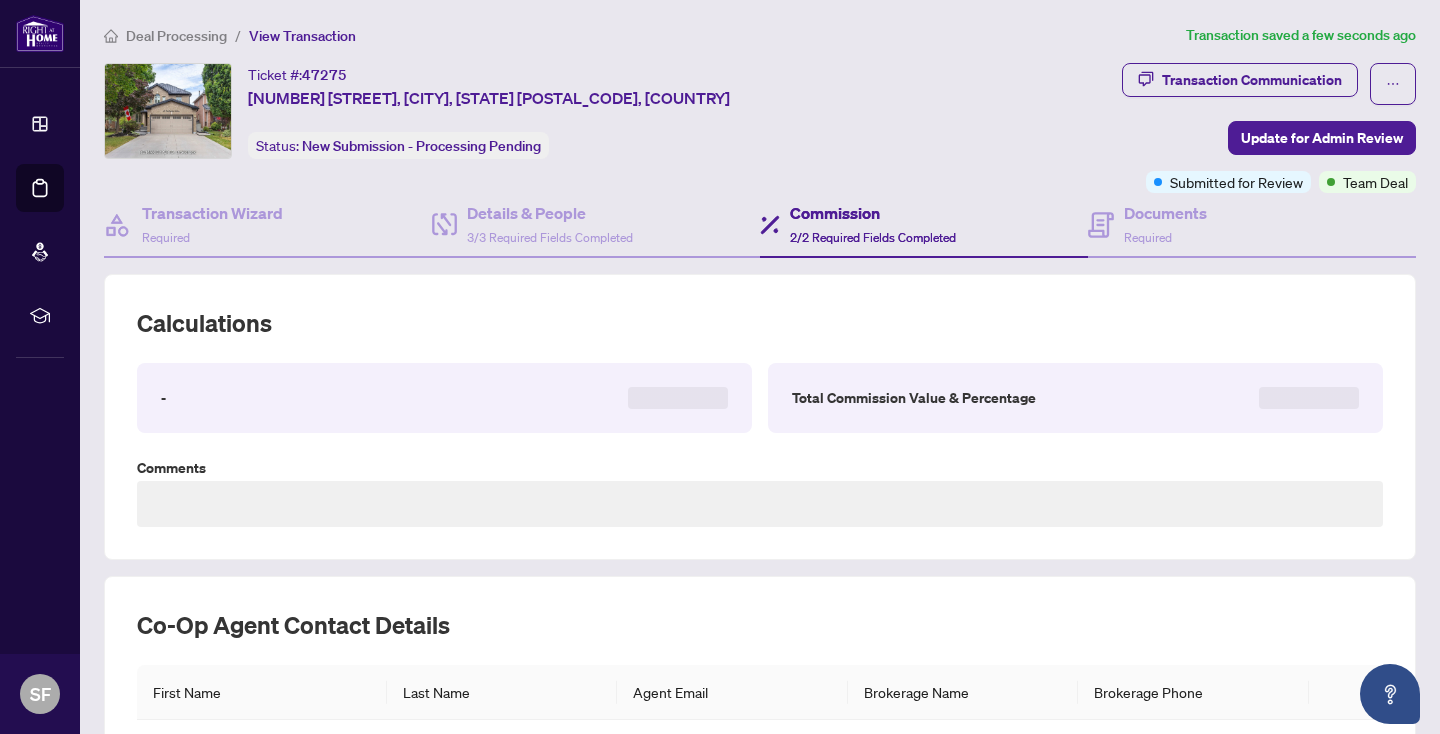 type on "**********" 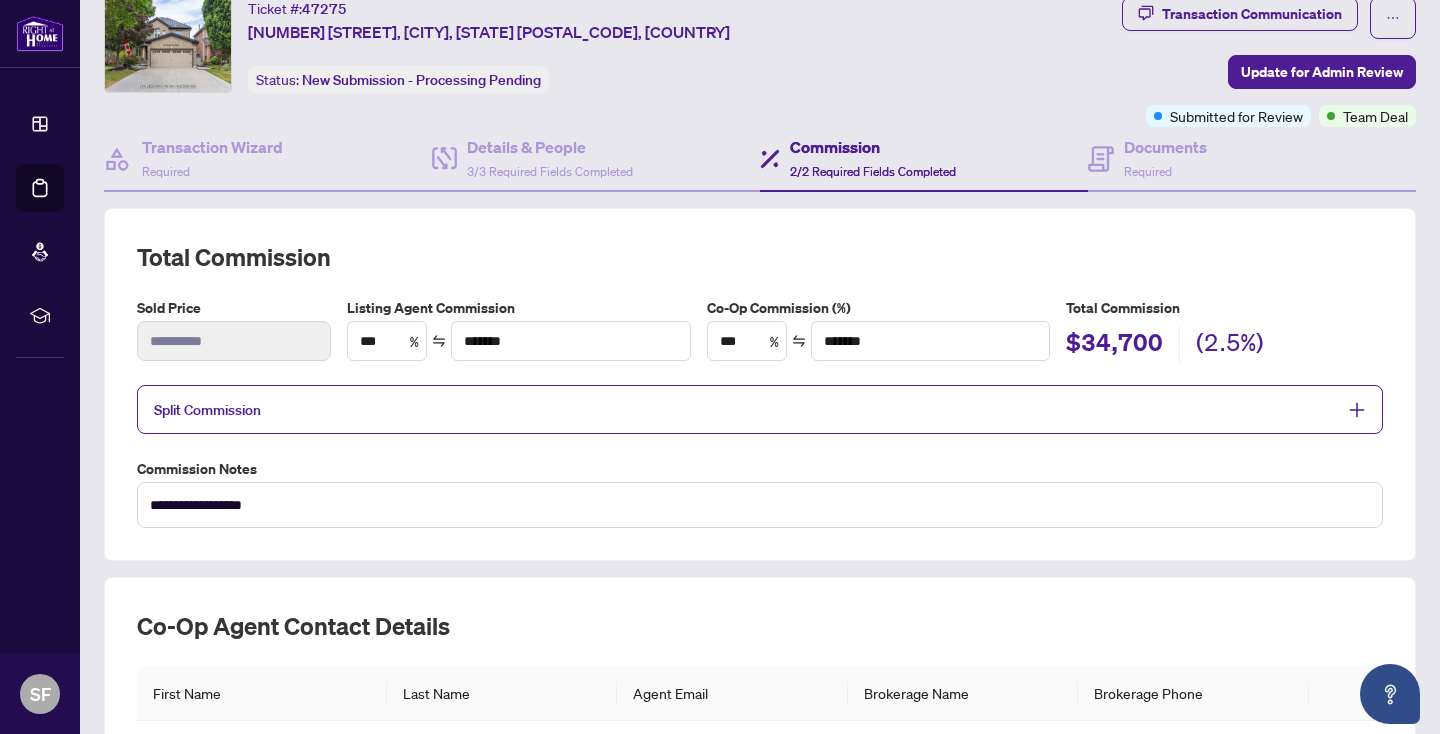 scroll, scrollTop: 0, scrollLeft: 0, axis: both 